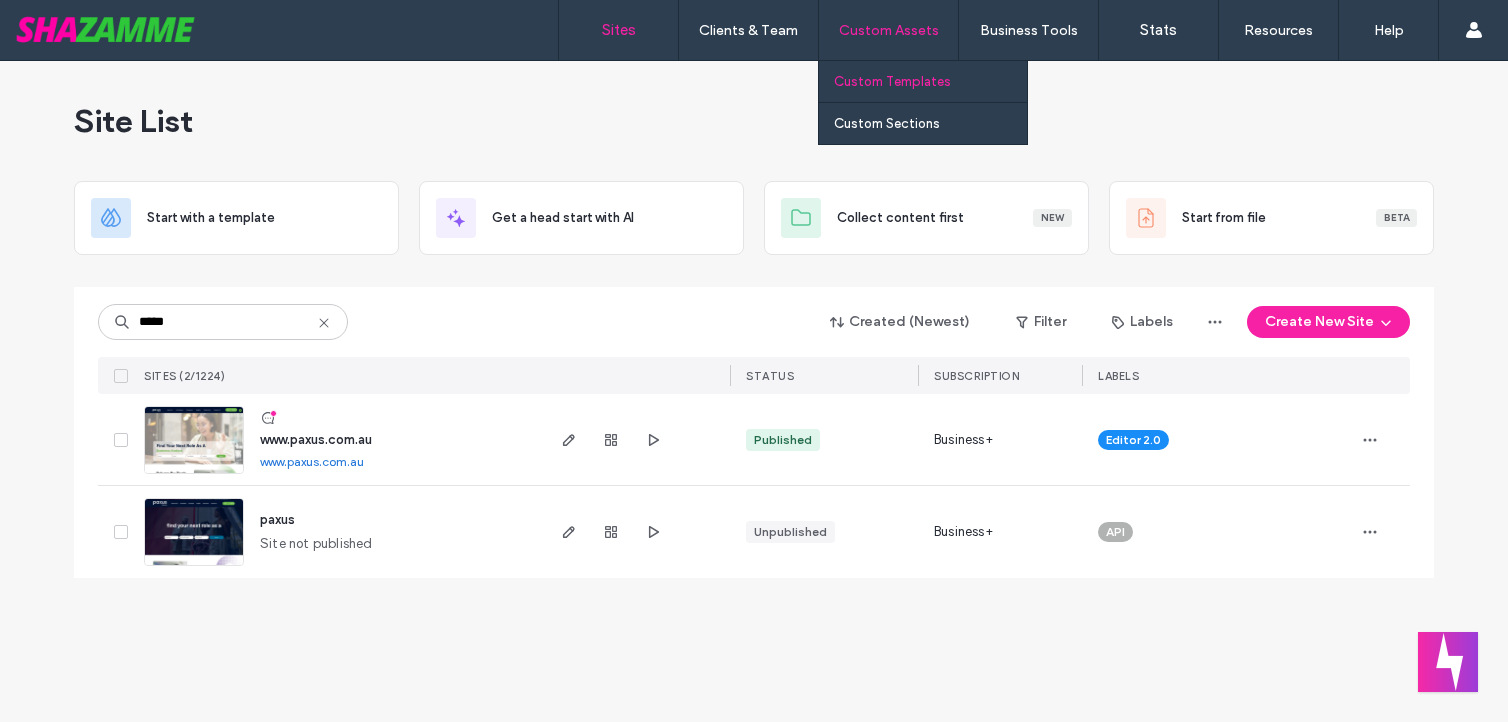 scroll, scrollTop: 0, scrollLeft: 0, axis: both 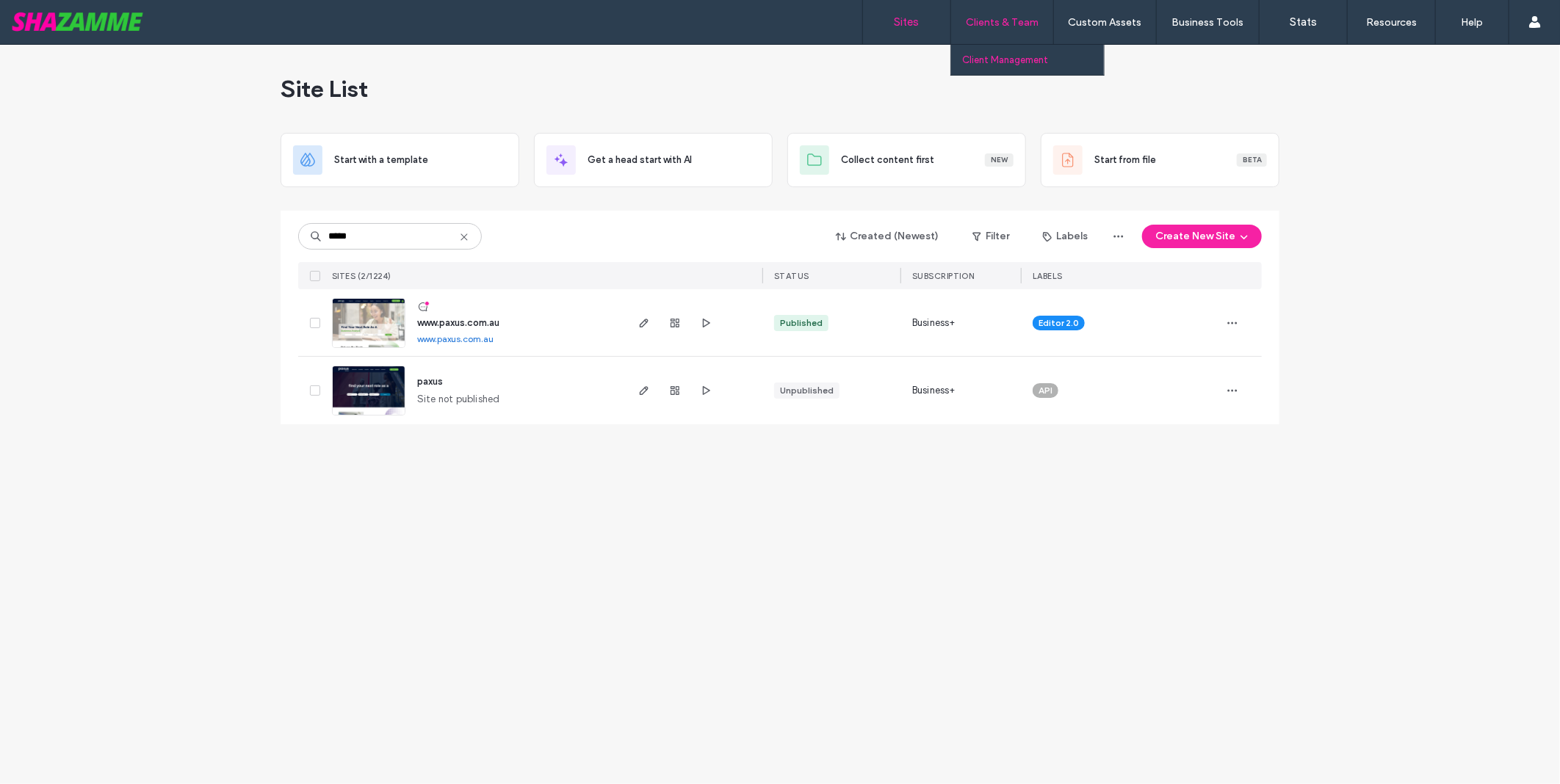 click on "Client Management" at bounding box center [1005, 59] 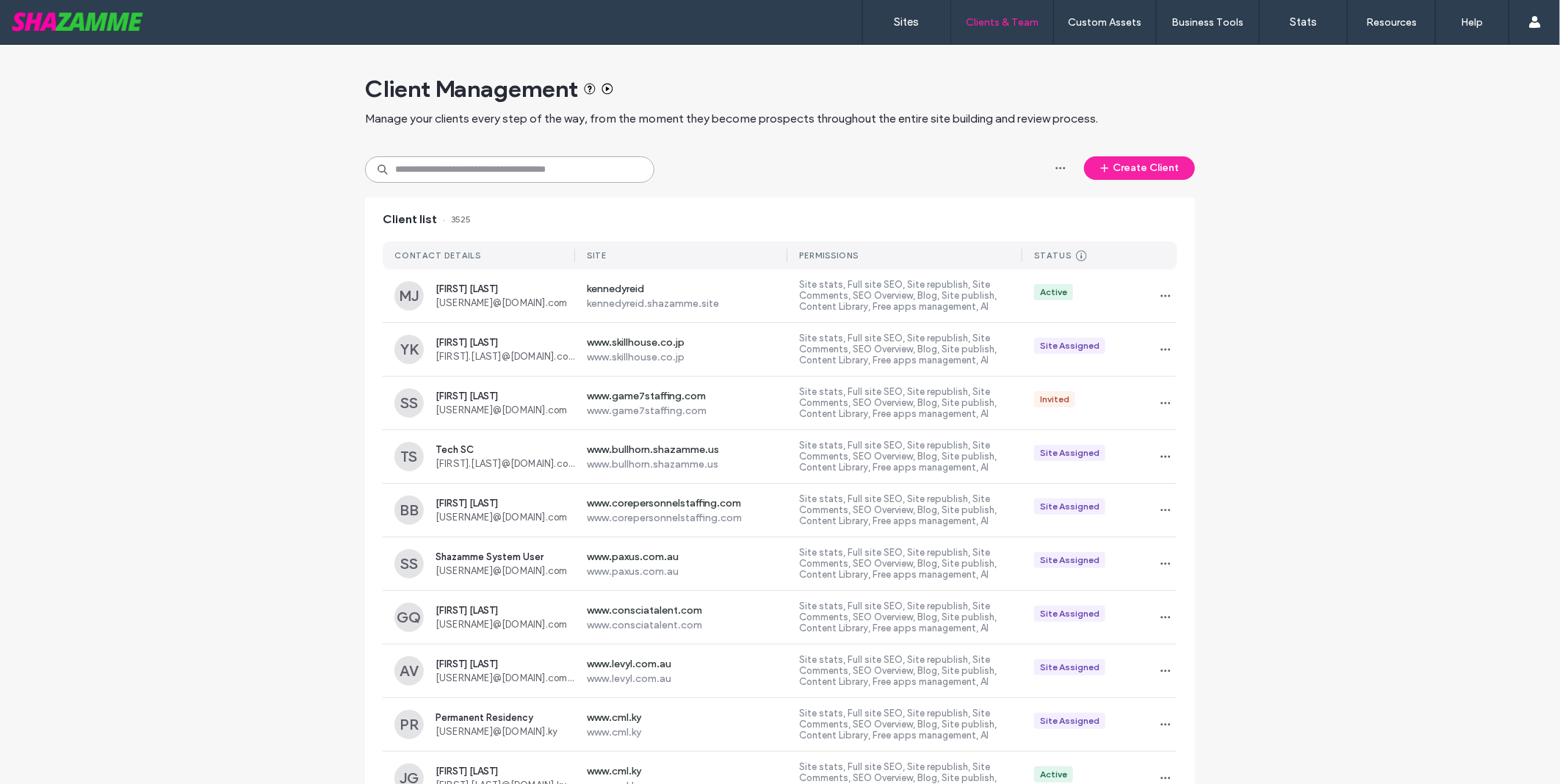 click at bounding box center [510, 170] 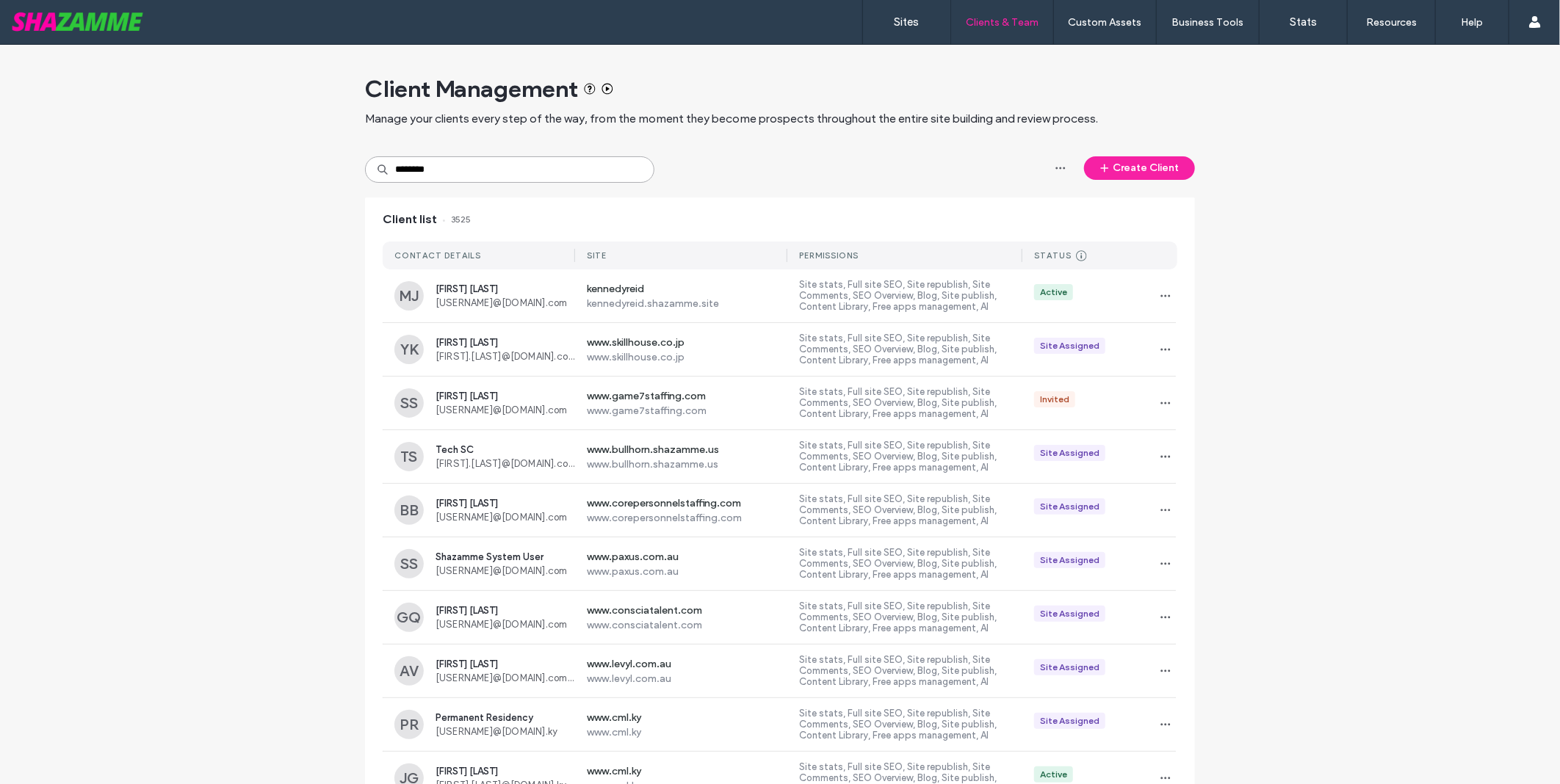 type on "********" 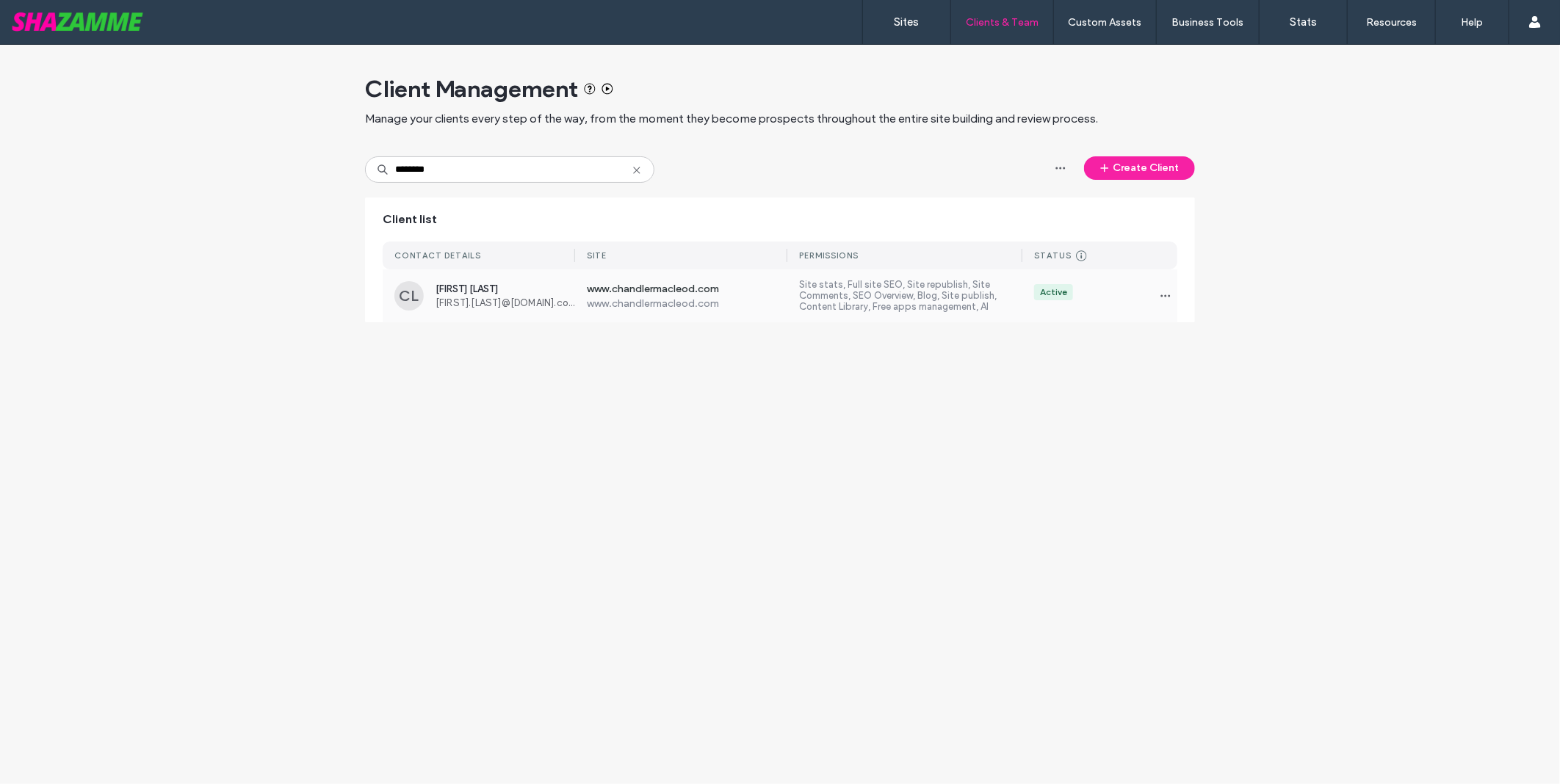click on "www.chandlermacleod.com" at bounding box center [687, 303] 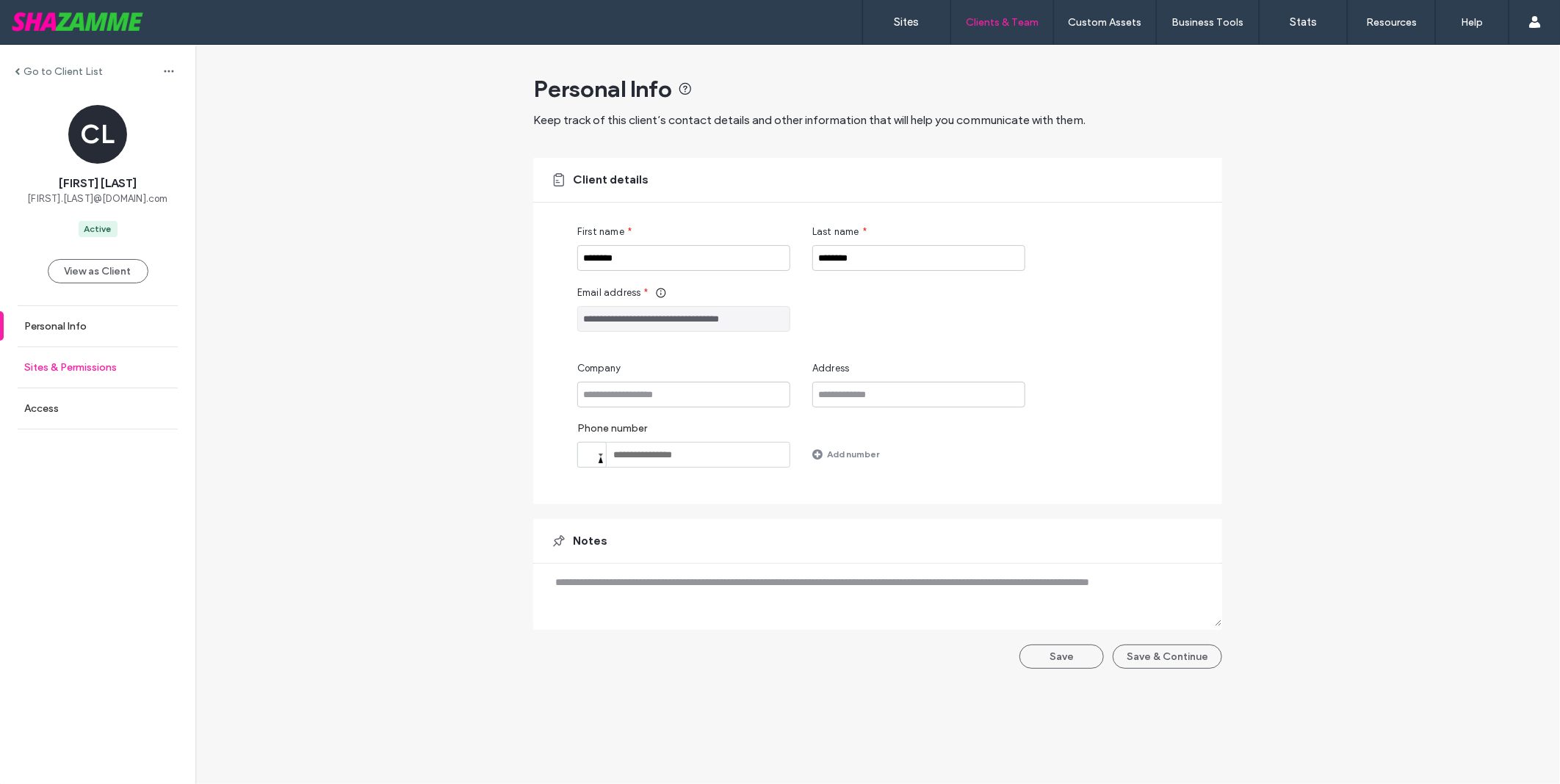click on "Sites & Permissions" at bounding box center (98, 367) 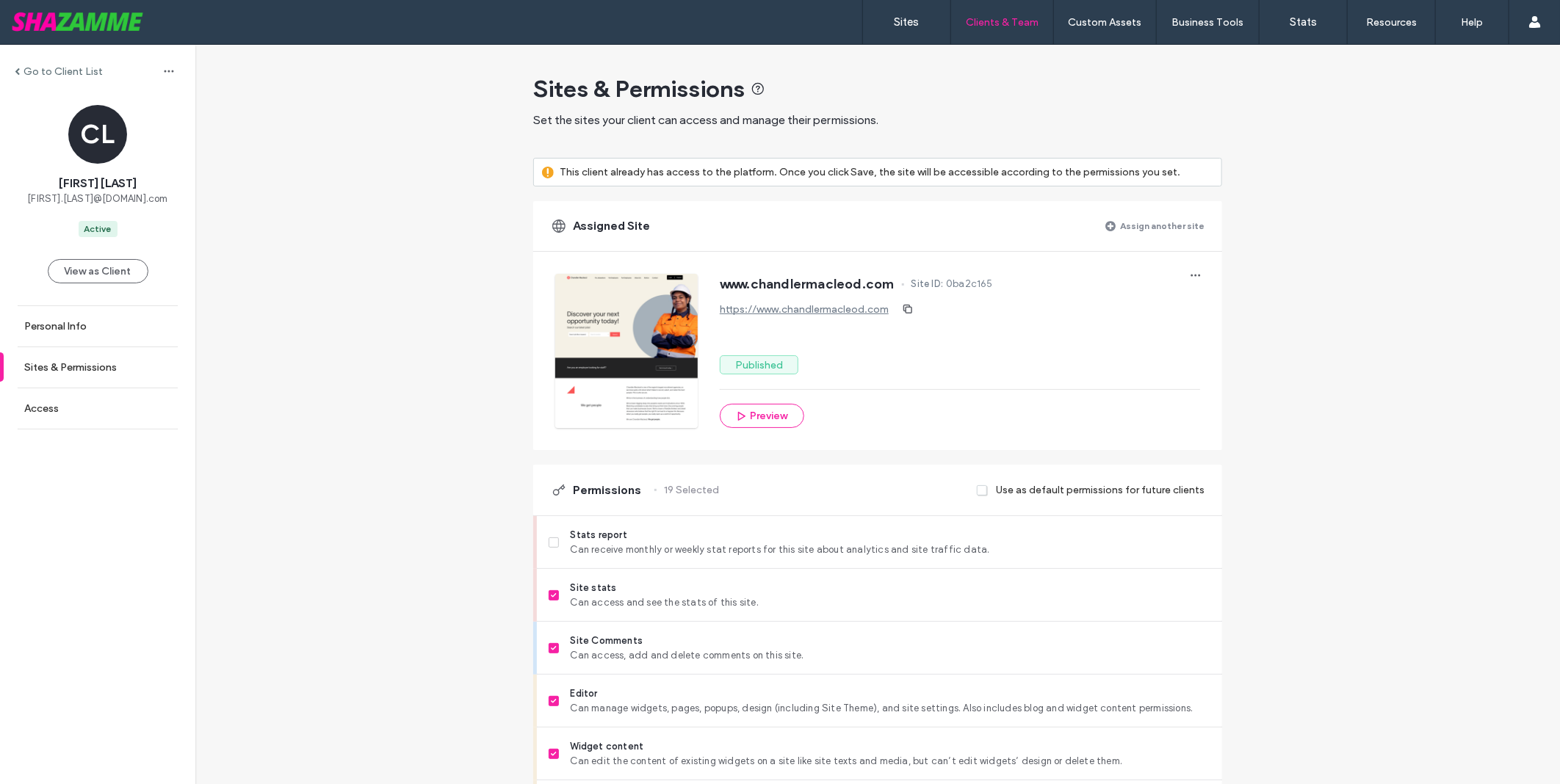 scroll, scrollTop: 326, scrollLeft: 0, axis: vertical 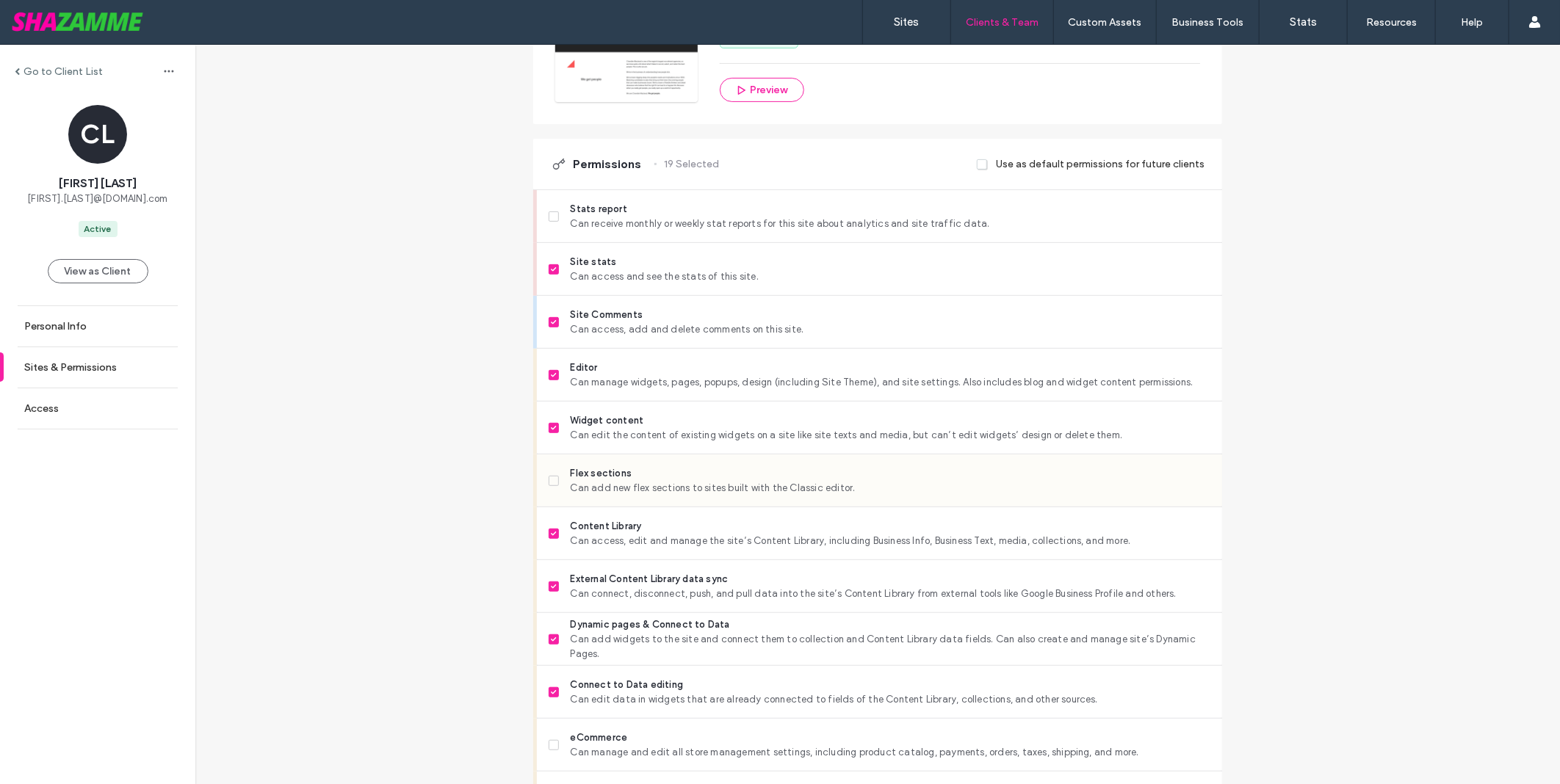 click on "Flex sections" at bounding box center [890, 473] 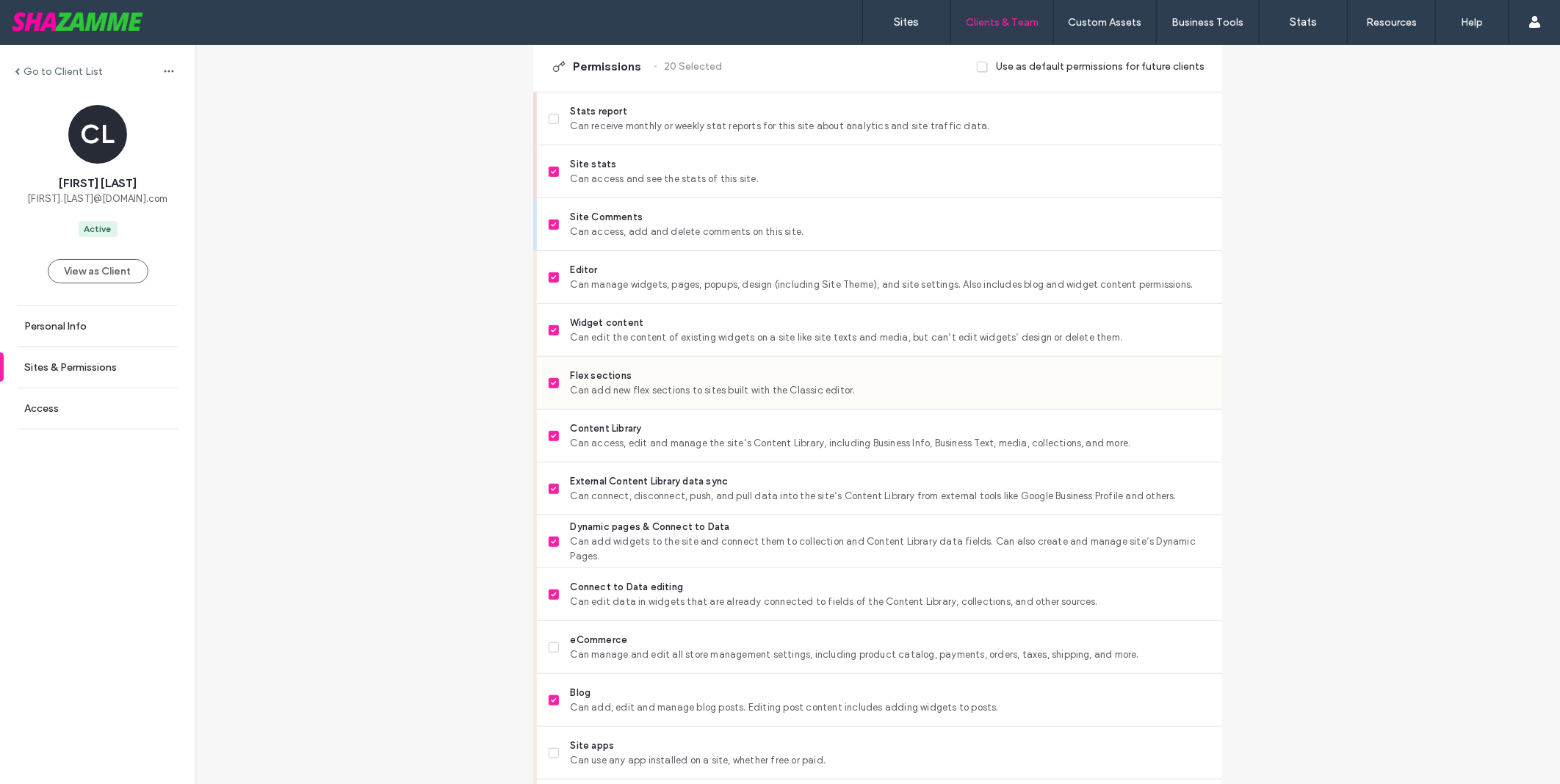 scroll, scrollTop: 652, scrollLeft: 0, axis: vertical 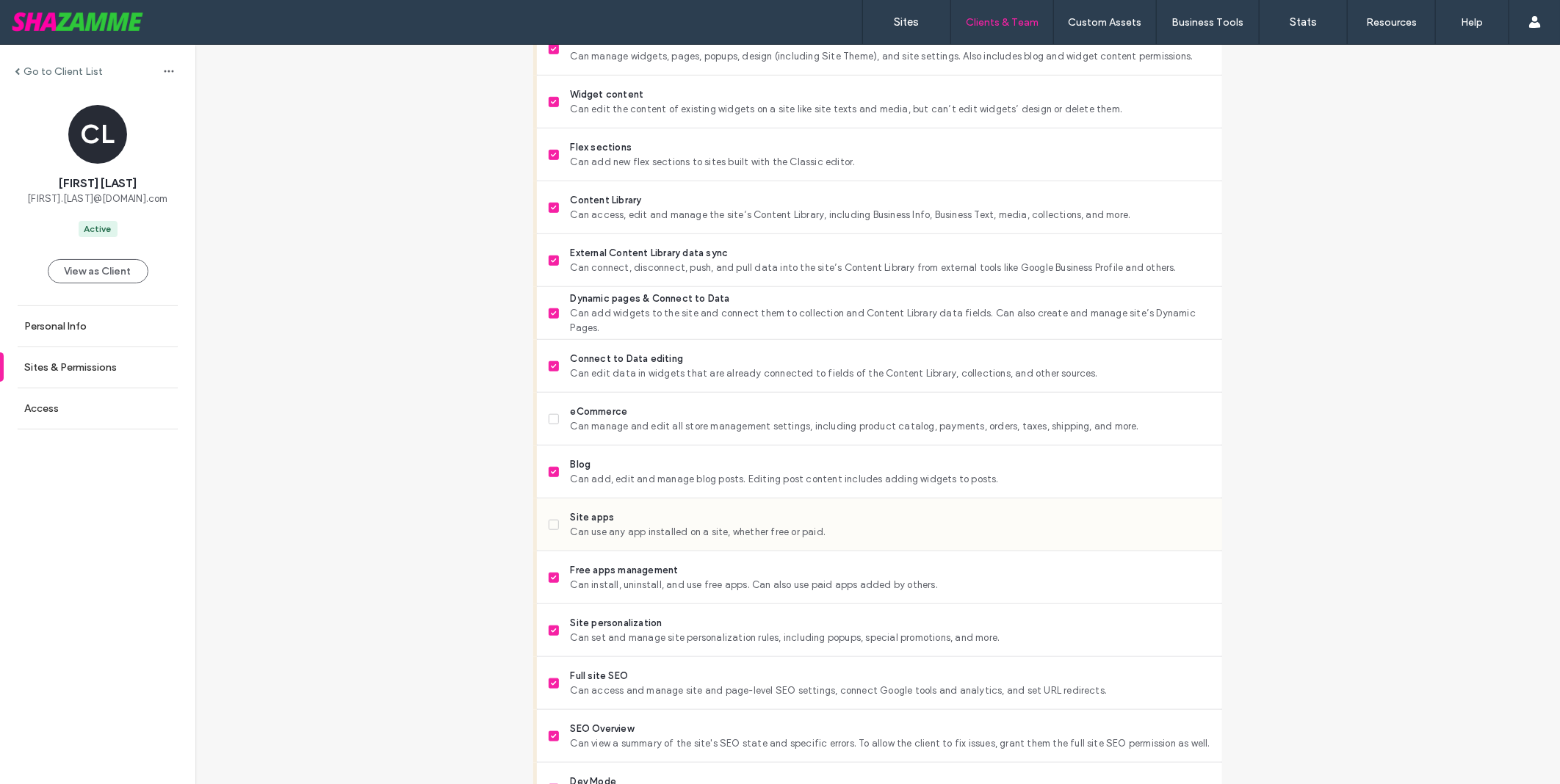 click on "Can use any app installed on a site, whether free or paid." at bounding box center (890, 532) 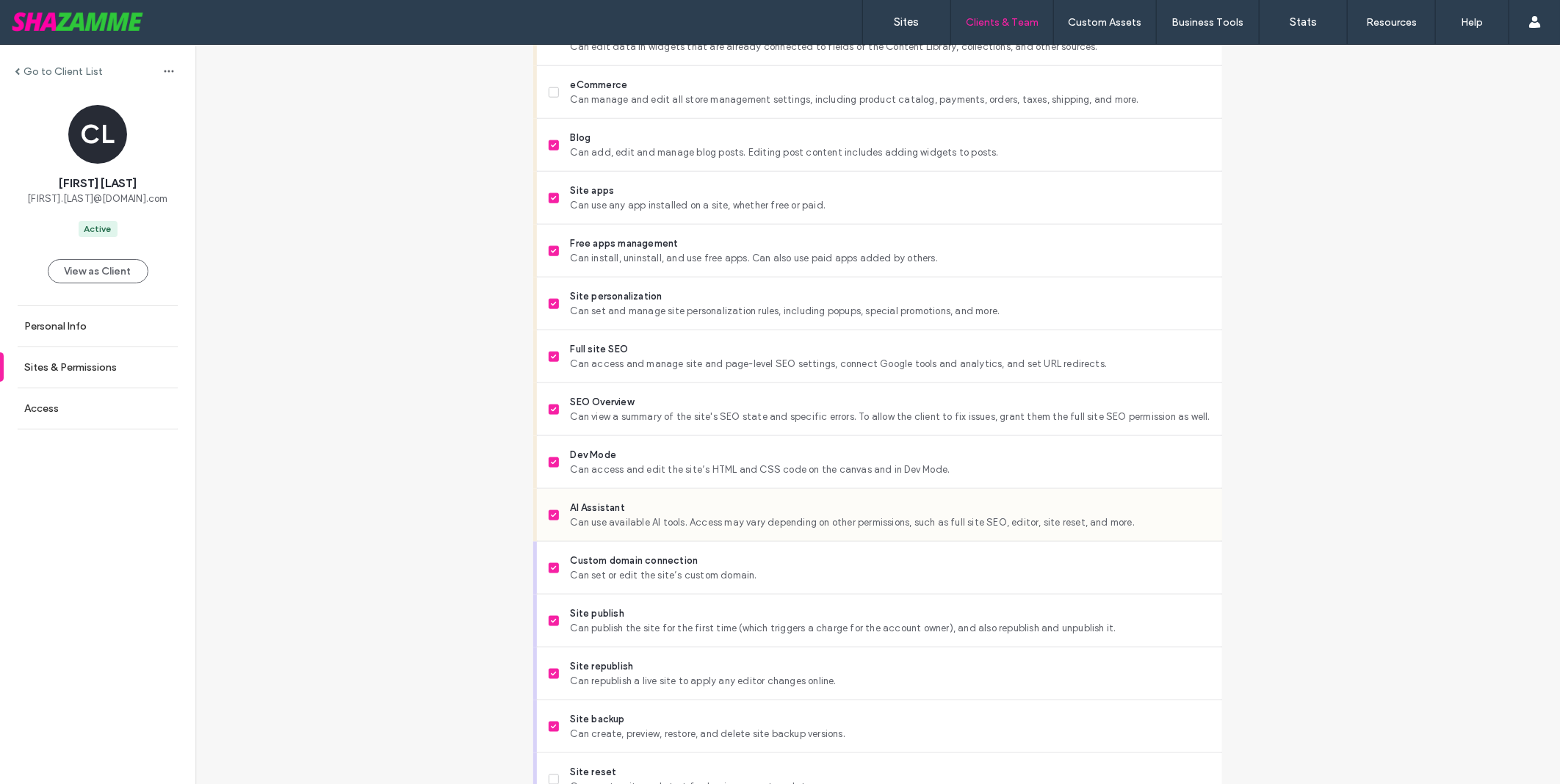 scroll, scrollTop: 1053, scrollLeft: 0, axis: vertical 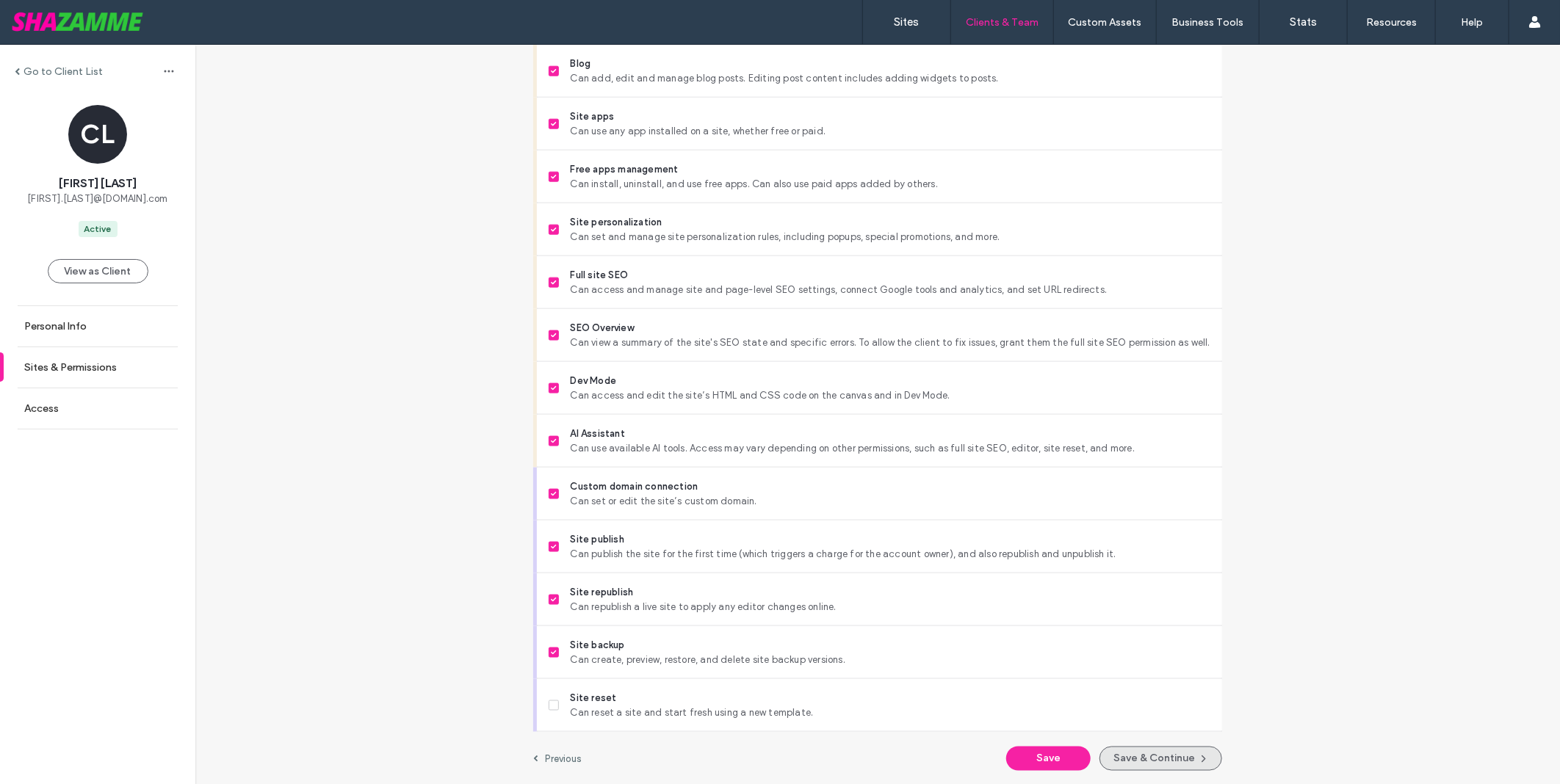 click 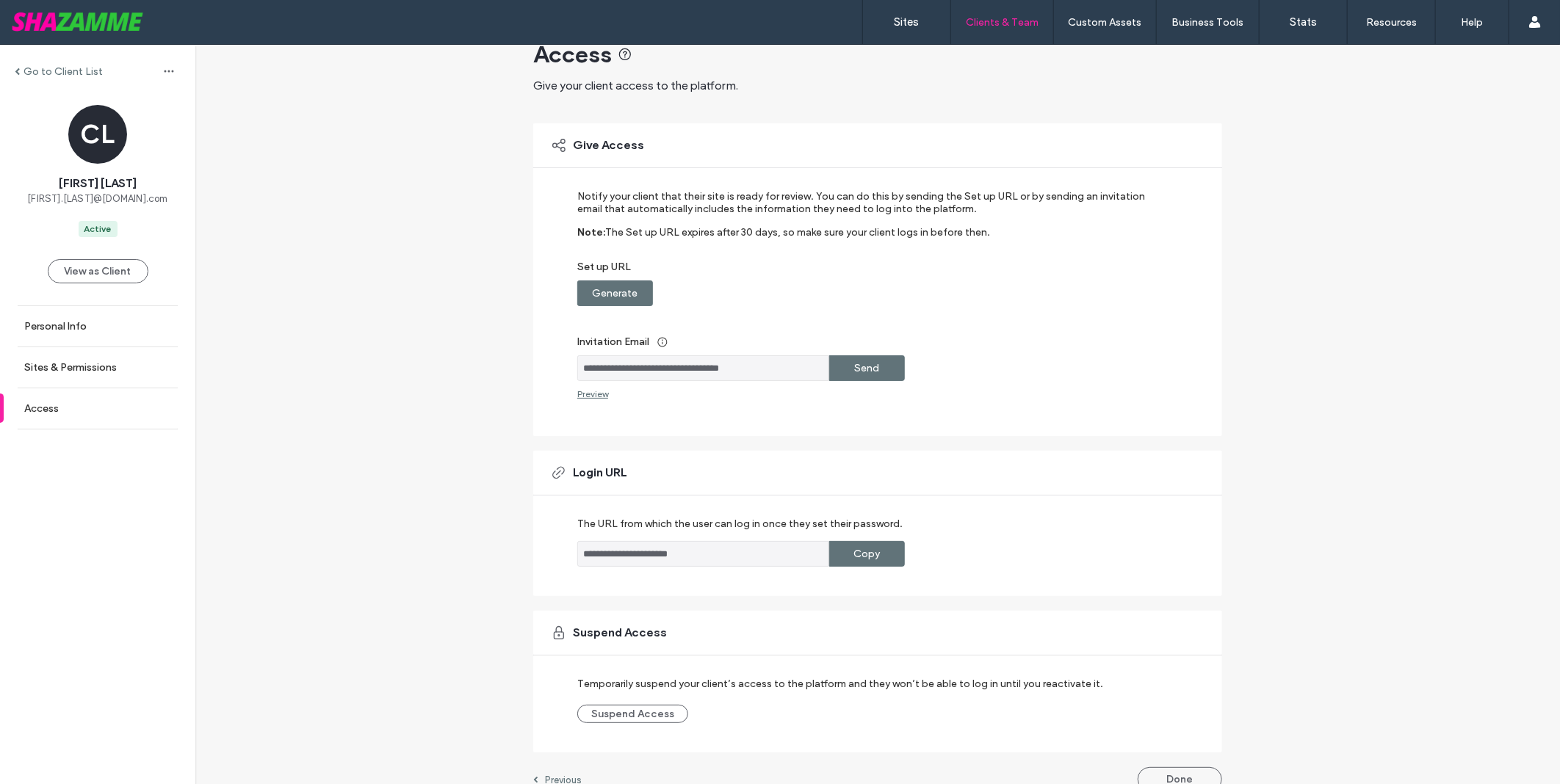 scroll, scrollTop: 54, scrollLeft: 0, axis: vertical 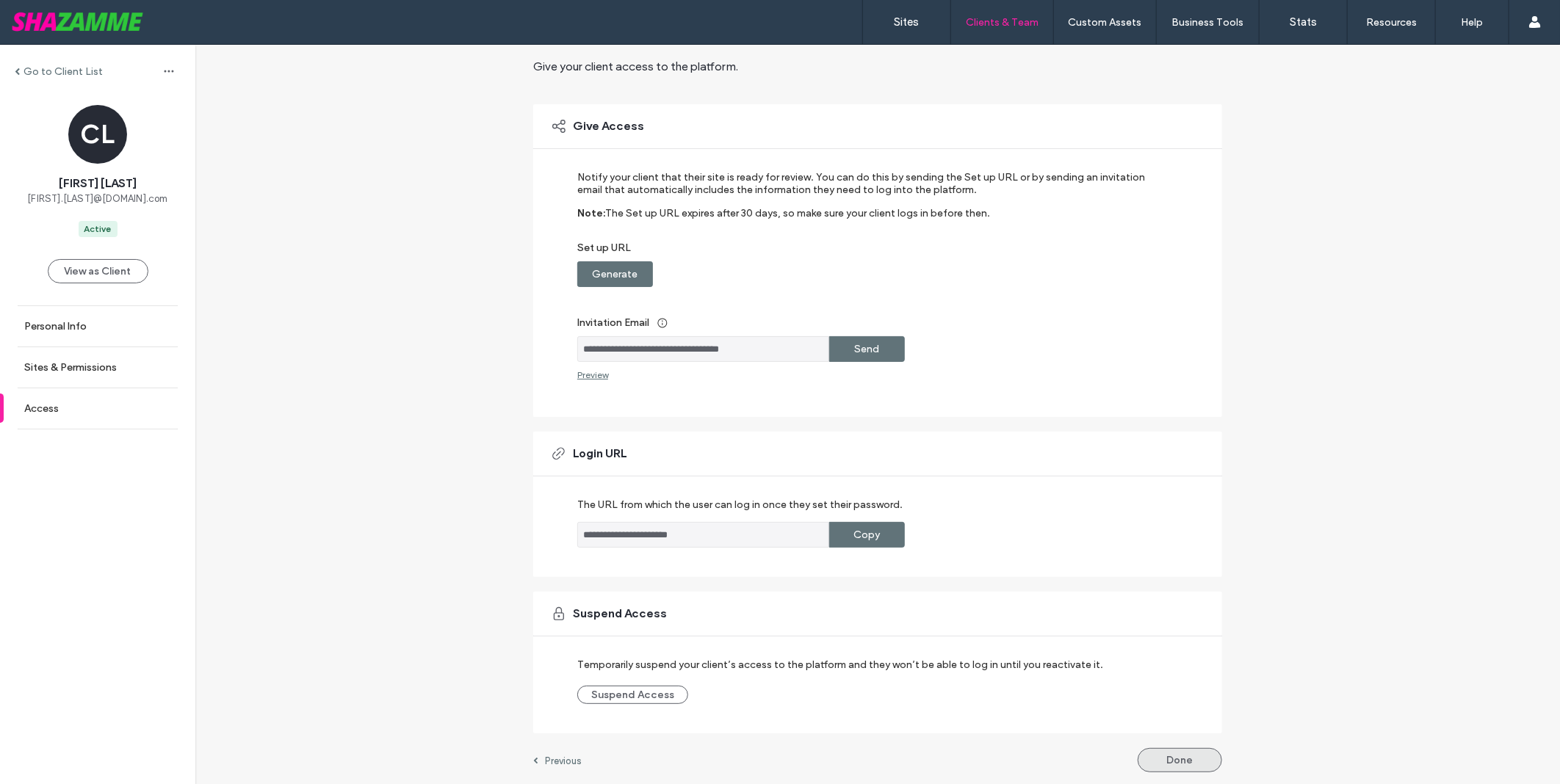 click on "Done" at bounding box center (1180, 760) 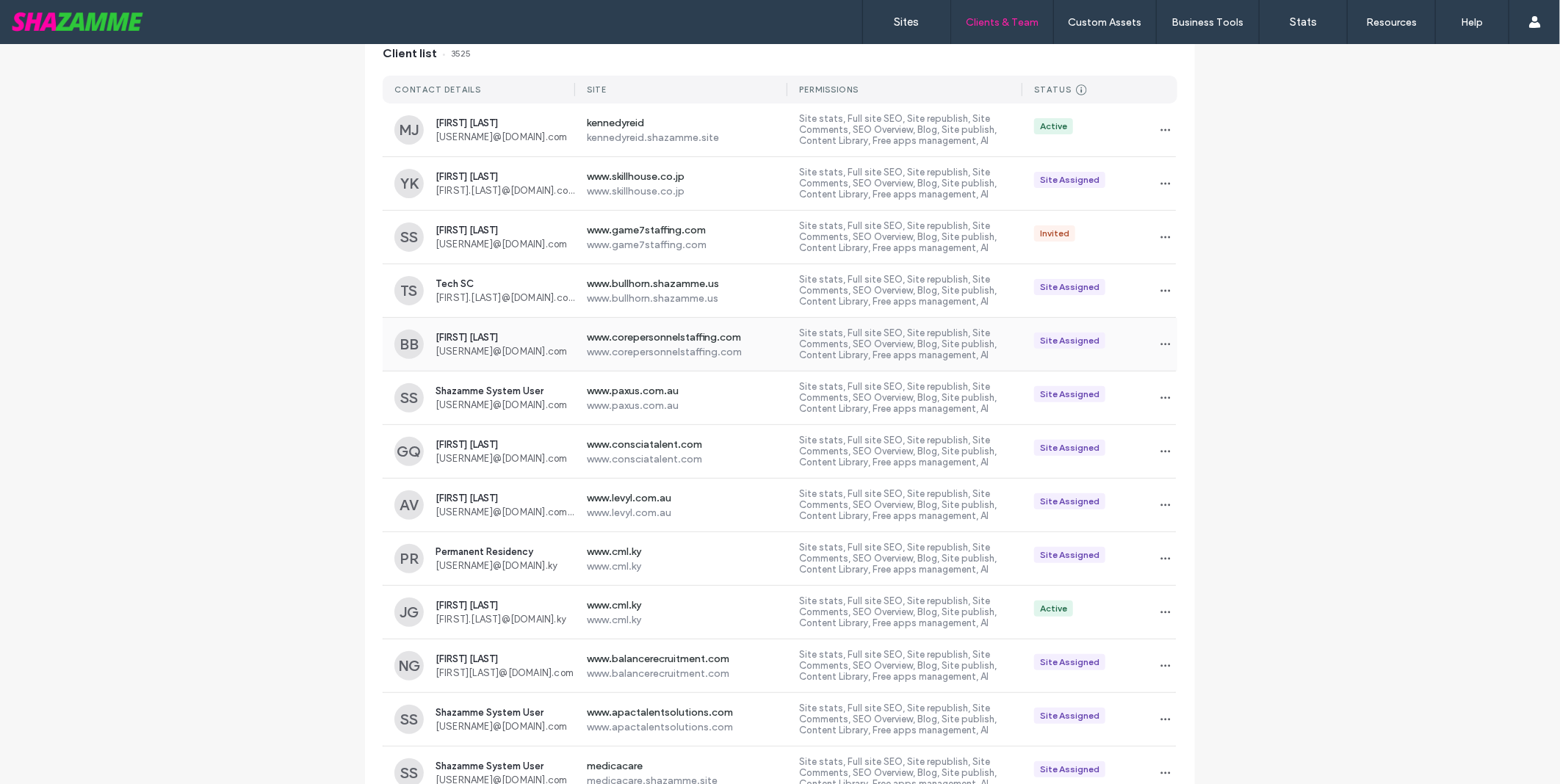 scroll, scrollTop: 326, scrollLeft: 0, axis: vertical 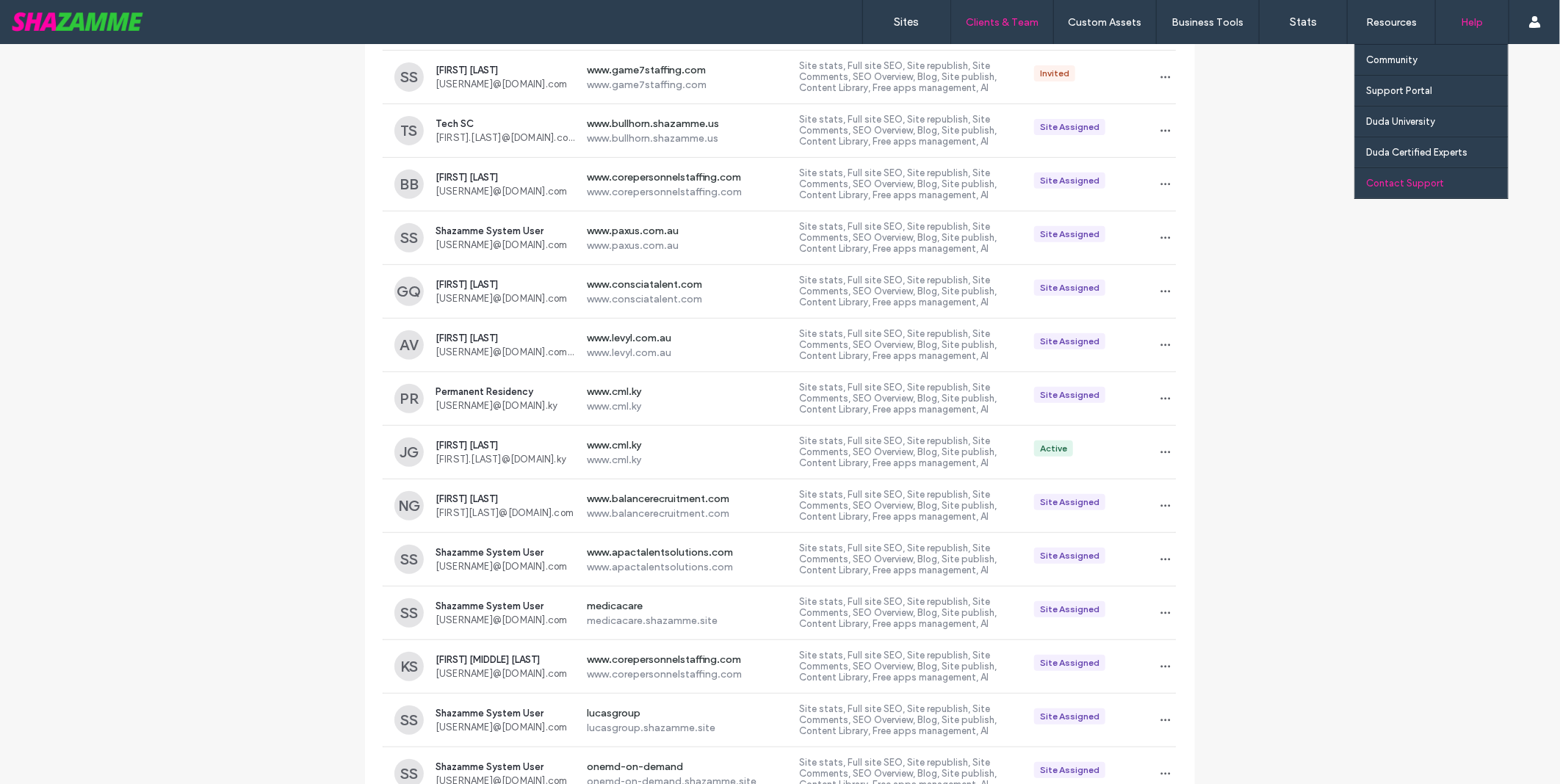 click on "Contact Support" at bounding box center (1405, 183) 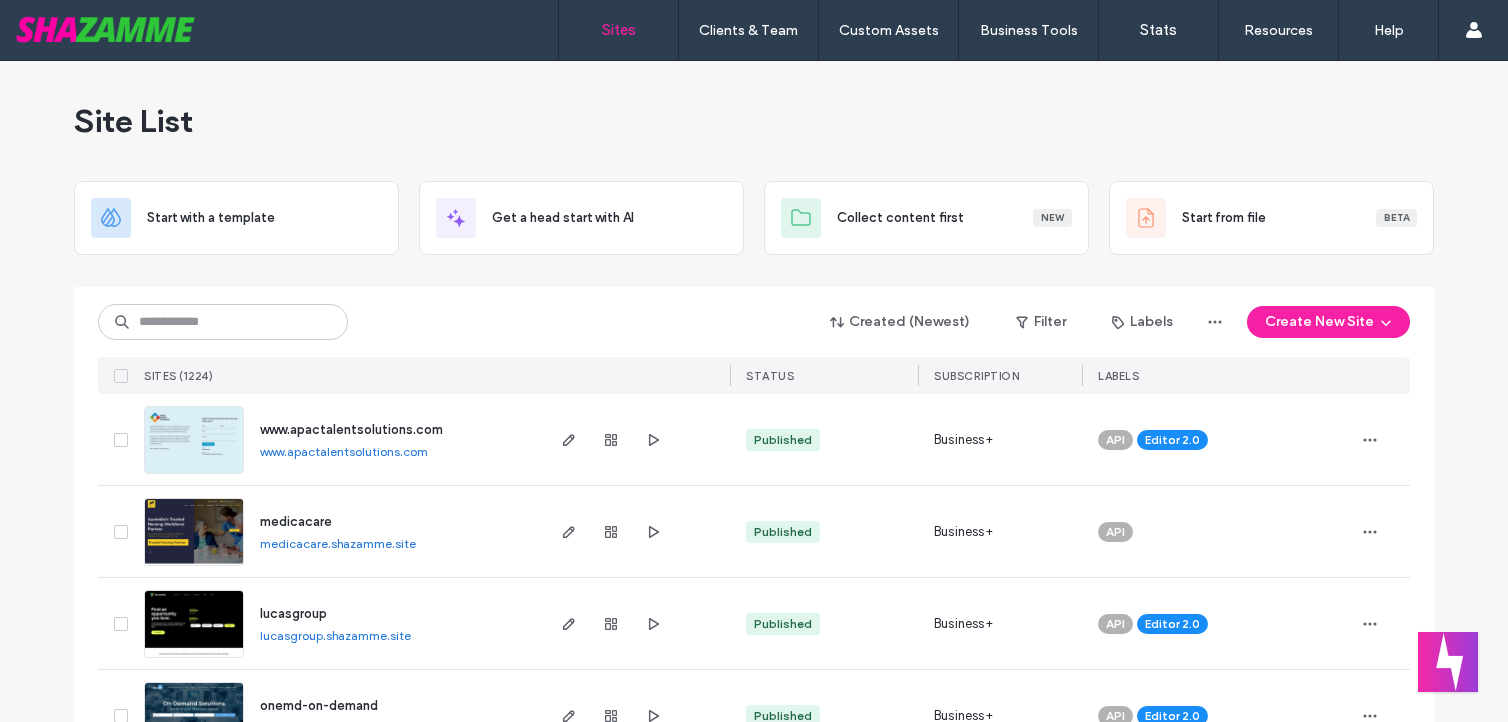 scroll, scrollTop: 0, scrollLeft: 0, axis: both 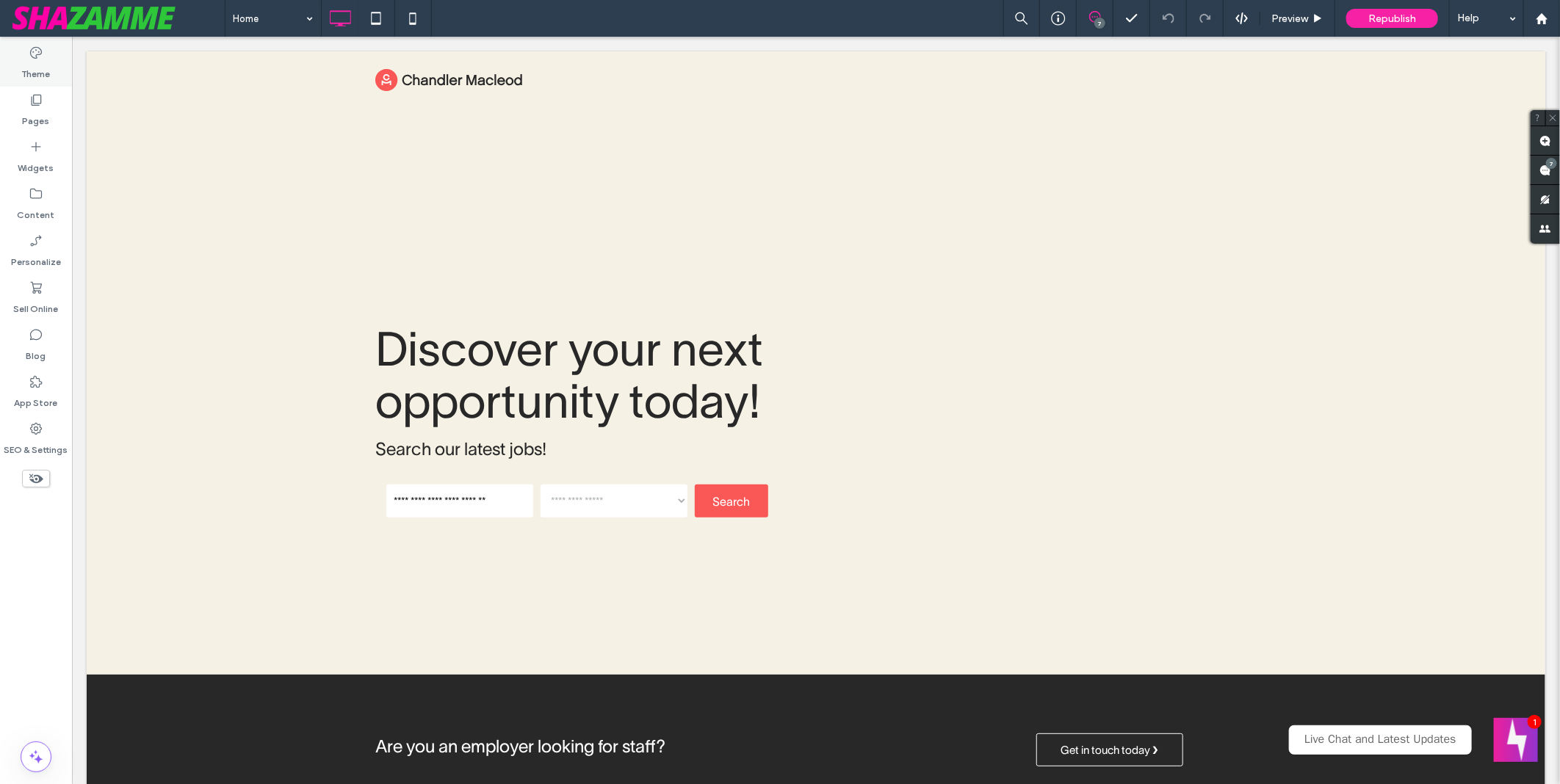 click on "Theme" at bounding box center (36, 70) 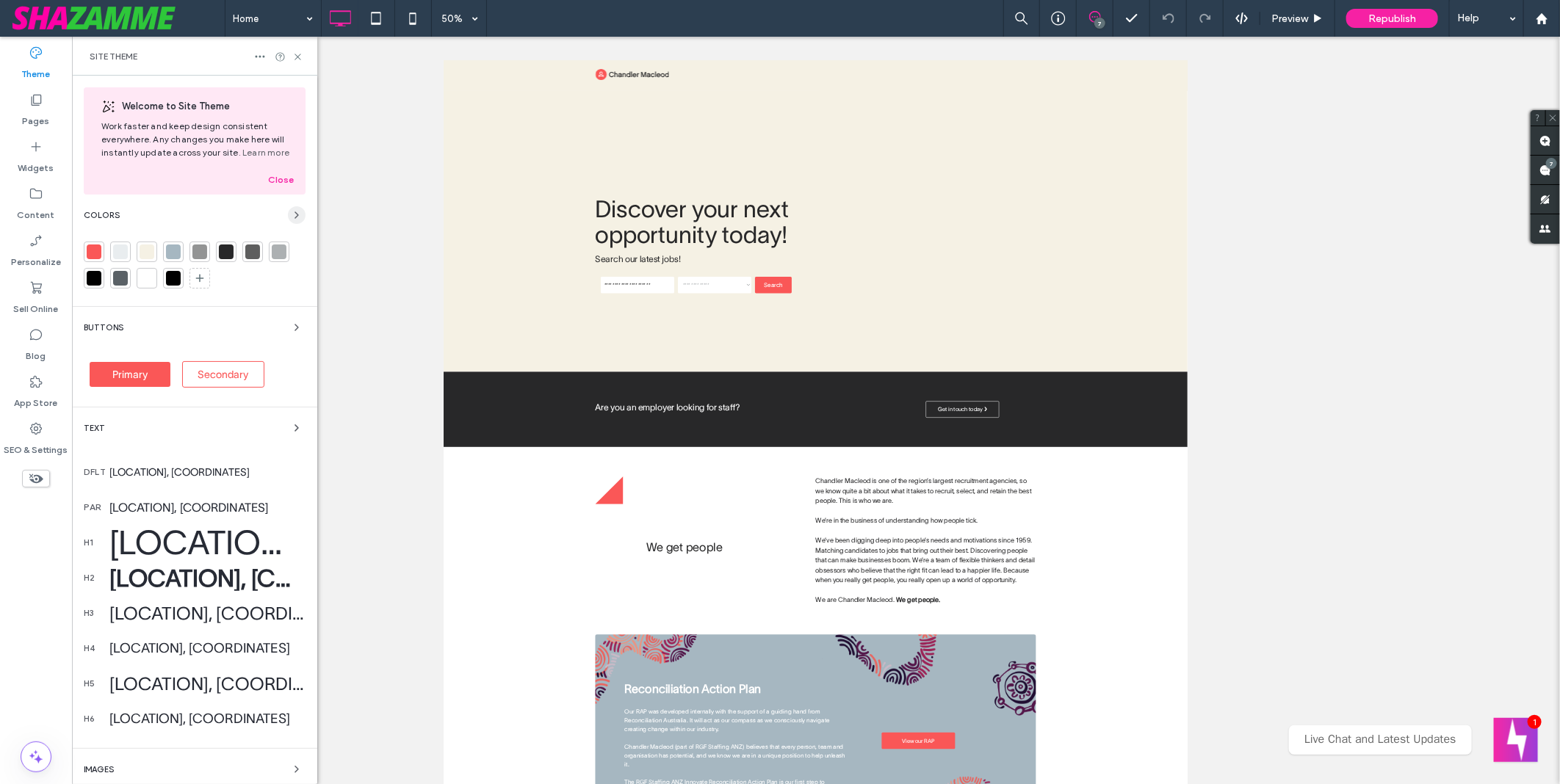 click at bounding box center (297, 215) 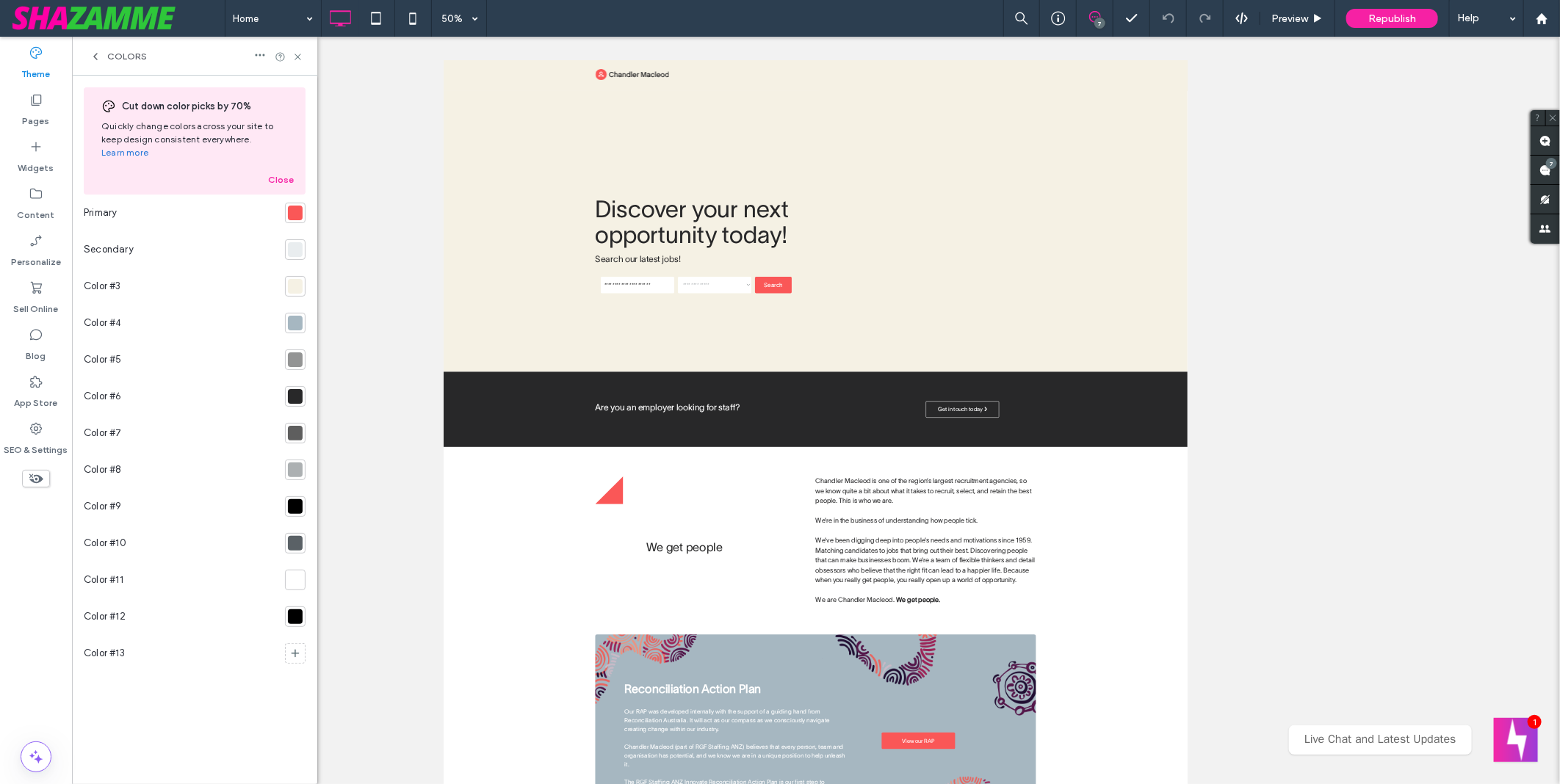click at bounding box center [295, 617] 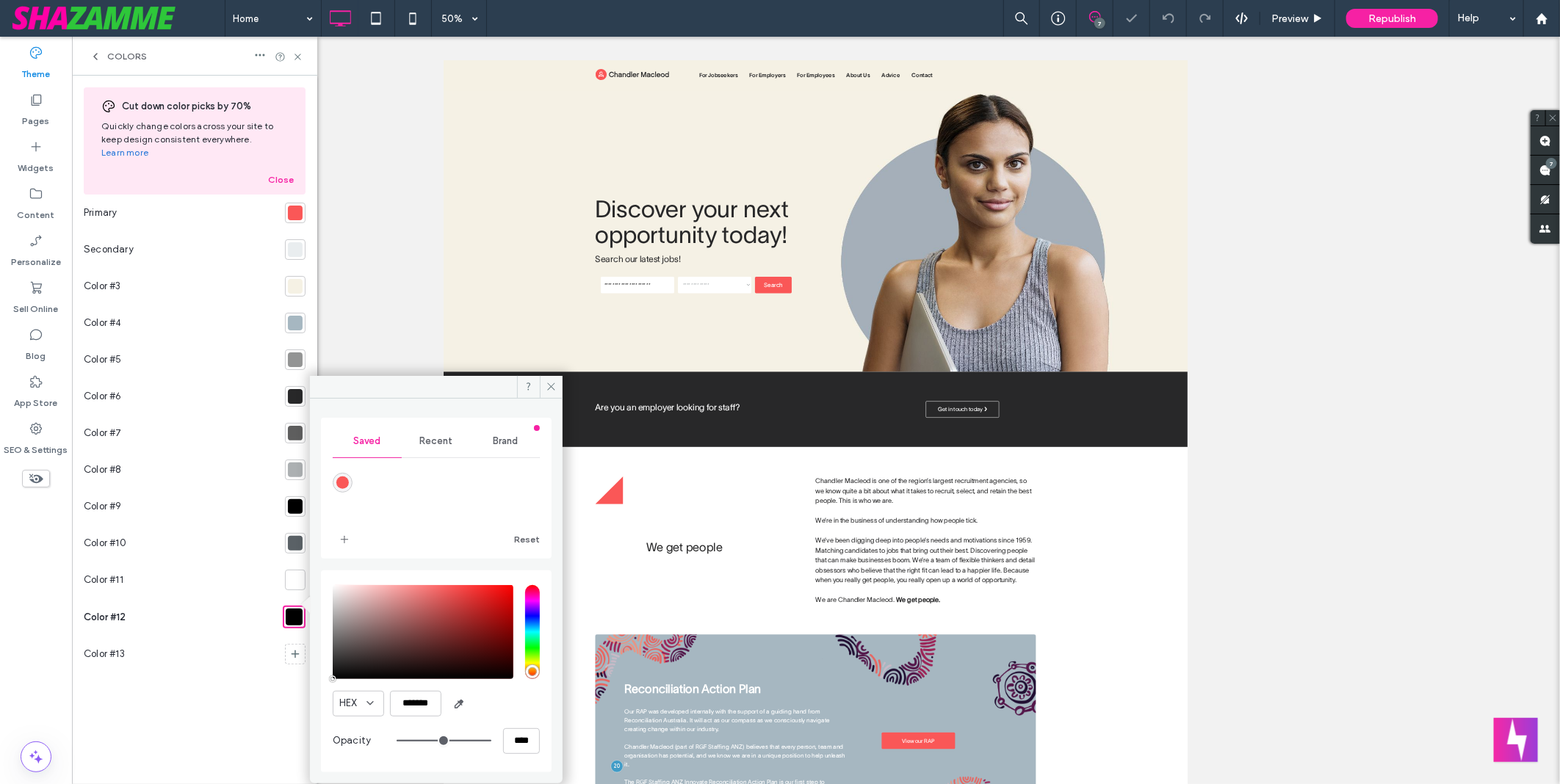 scroll, scrollTop: 0, scrollLeft: 0, axis: both 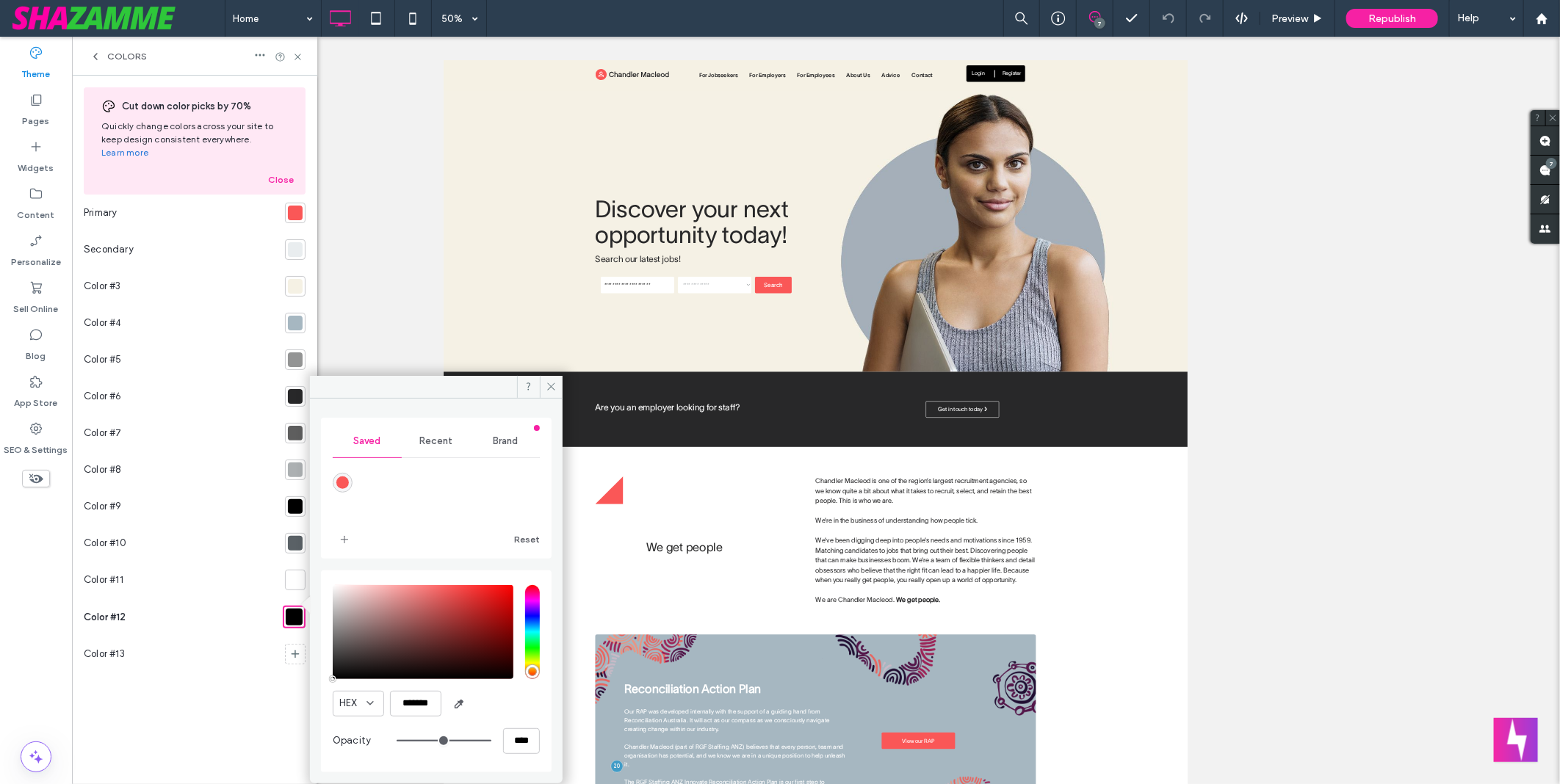 drag, startPoint x: 292, startPoint y: 568, endPoint x: 228, endPoint y: 717, distance: 162.1635 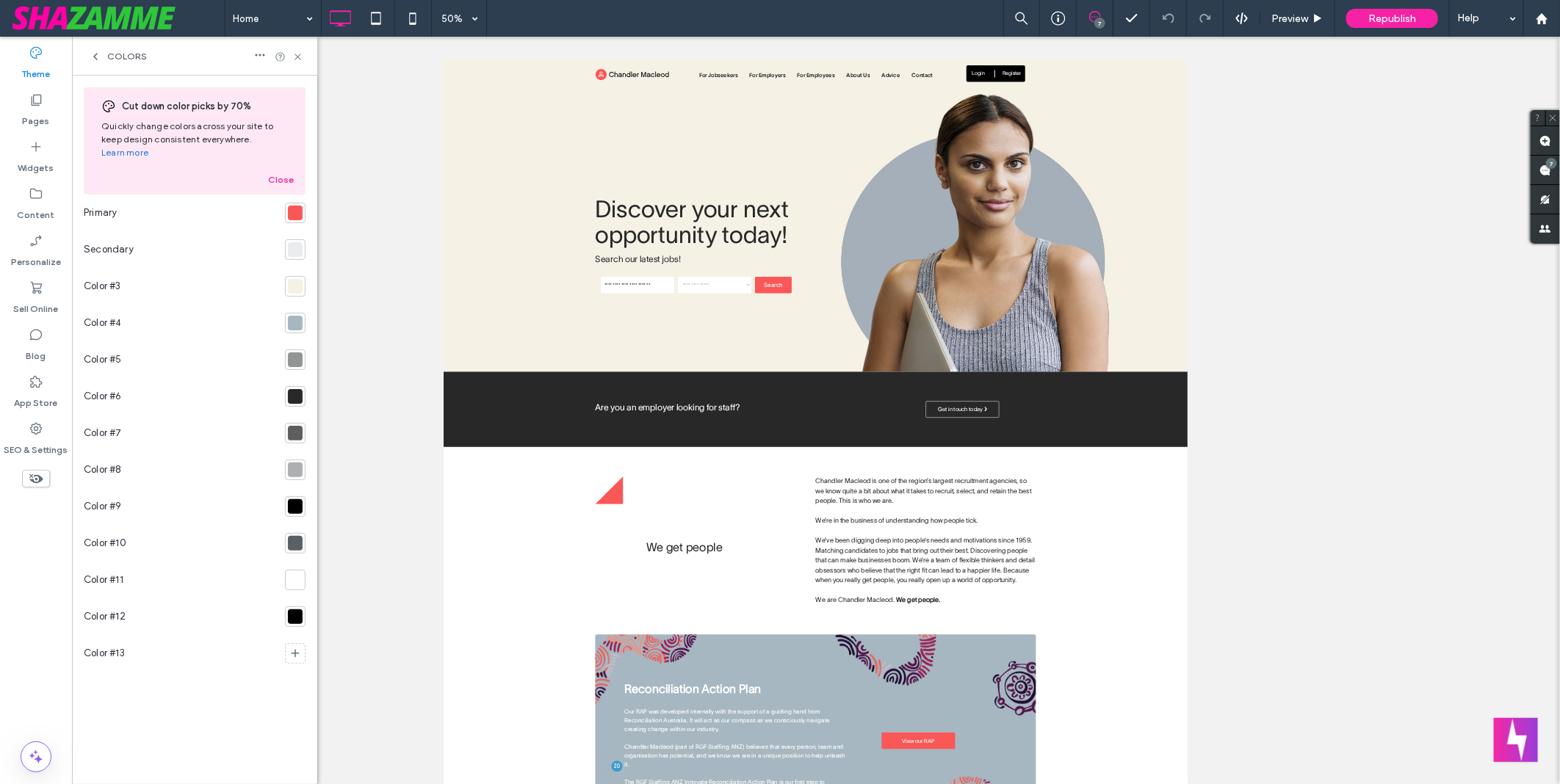 drag, startPoint x: 294, startPoint y: 560, endPoint x: 211, endPoint y: 692, distance: 155.92626 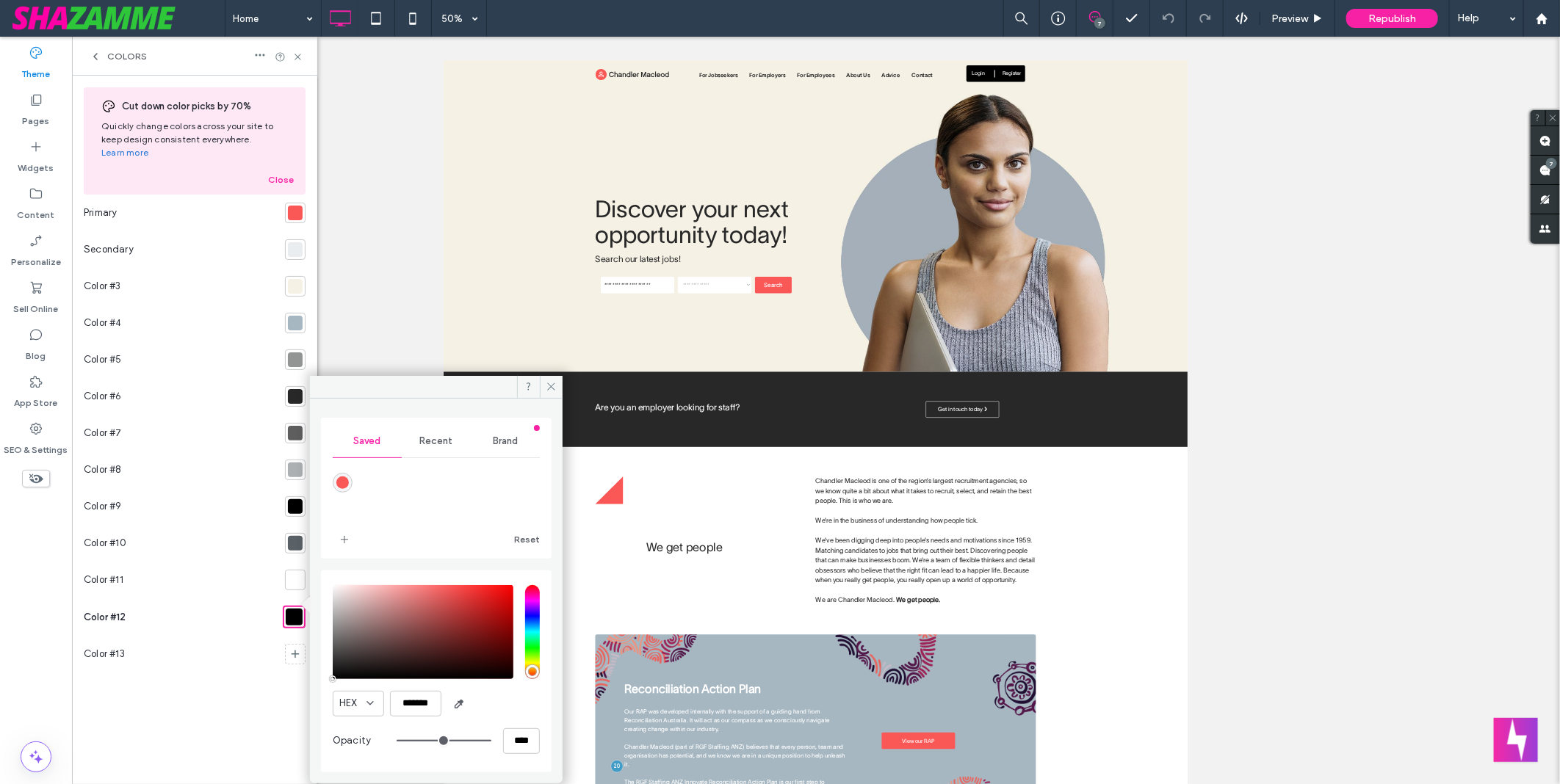 click on "Cut down color picks by 70% Quickly change colors across your site to keep design consistent everywhere.   Learn more Close Primary Secondary Color #3 Color #4 Color #5 Color #6 Color #7 Color #8 Color #9 Color #10 Color #11 Color #12 Color #13" at bounding box center [195, 429] 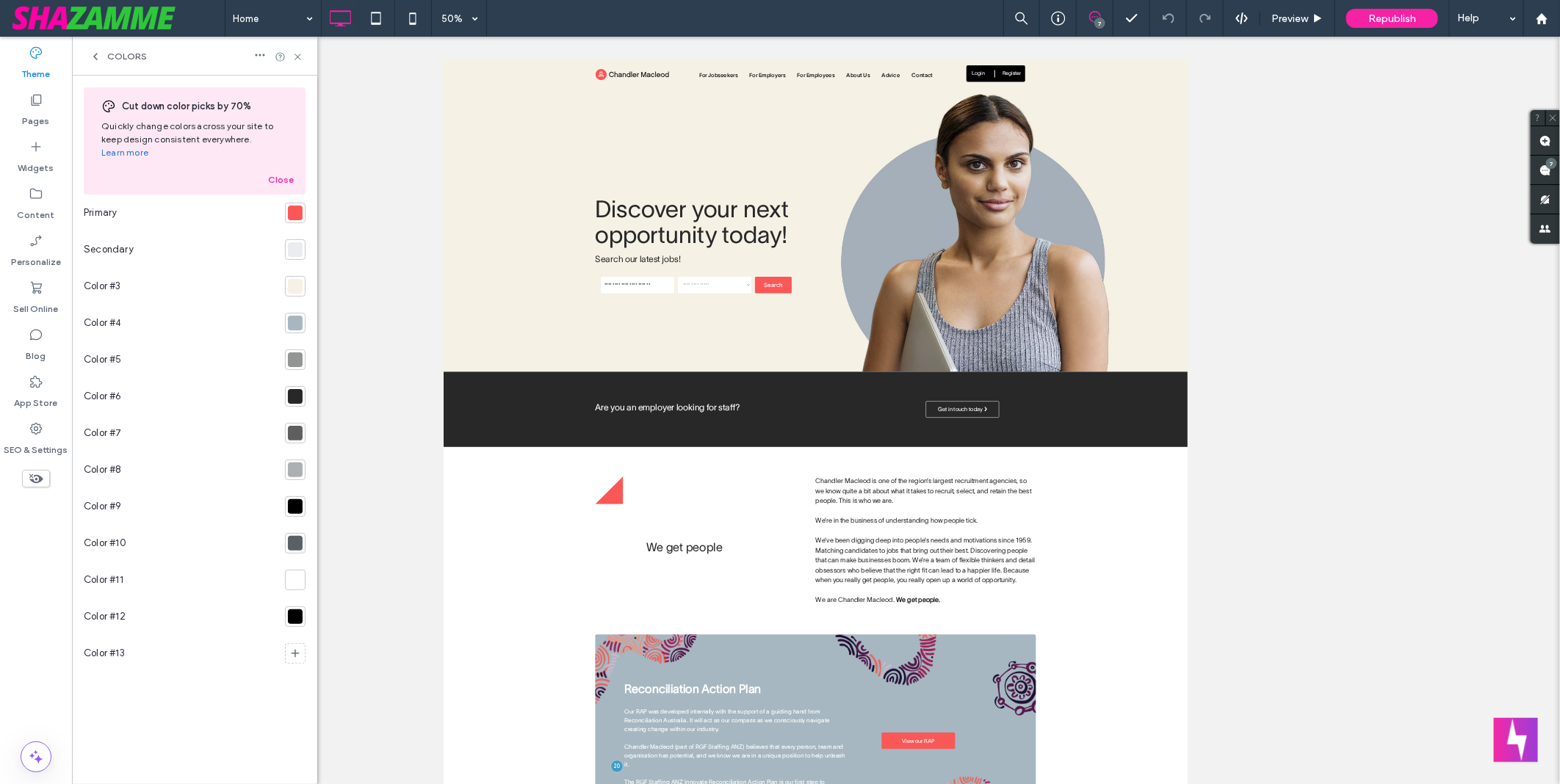 drag, startPoint x: 297, startPoint y: 200, endPoint x: 264, endPoint y: 686, distance: 487.11908 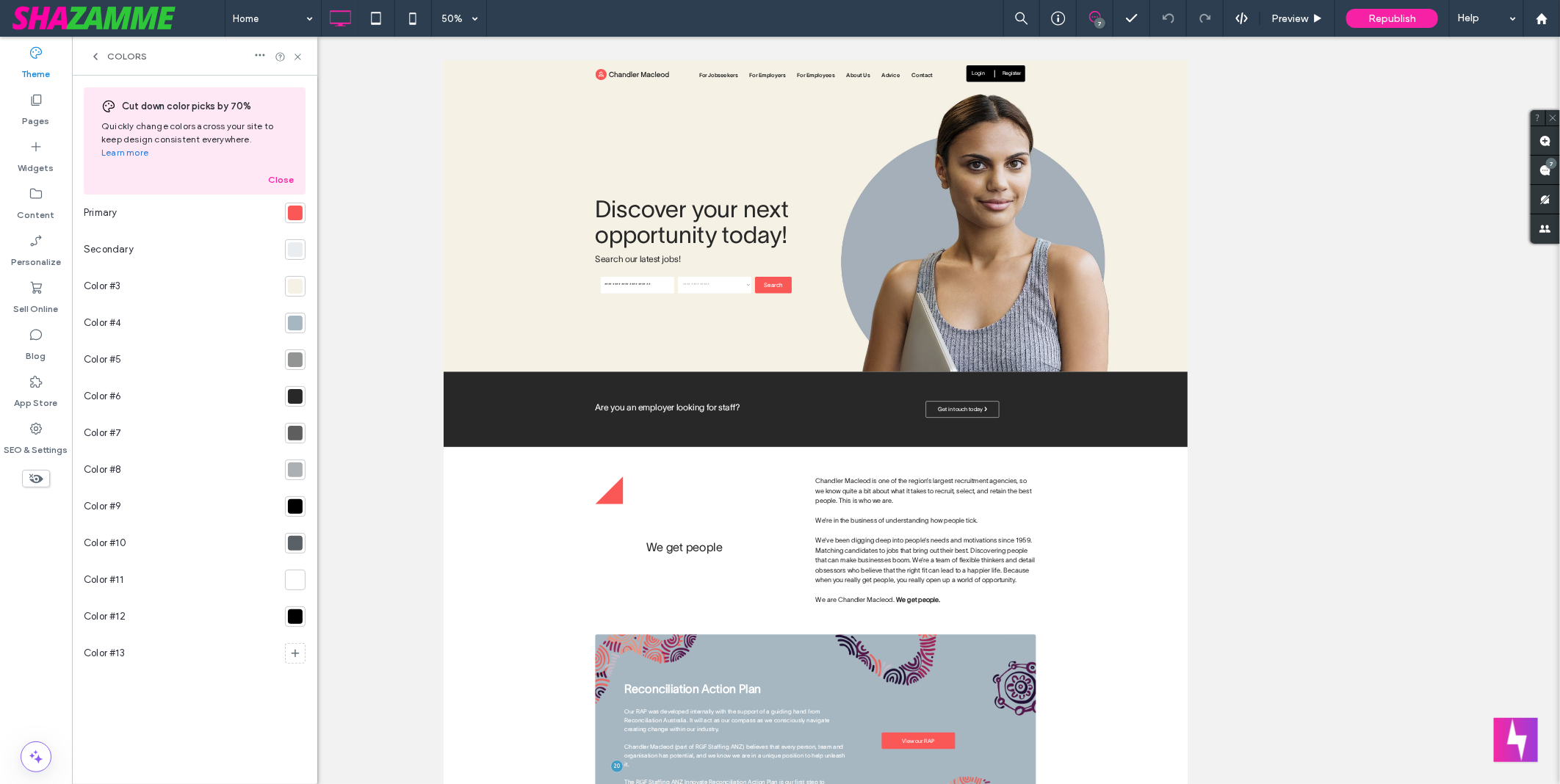 click at bounding box center (295, 617) 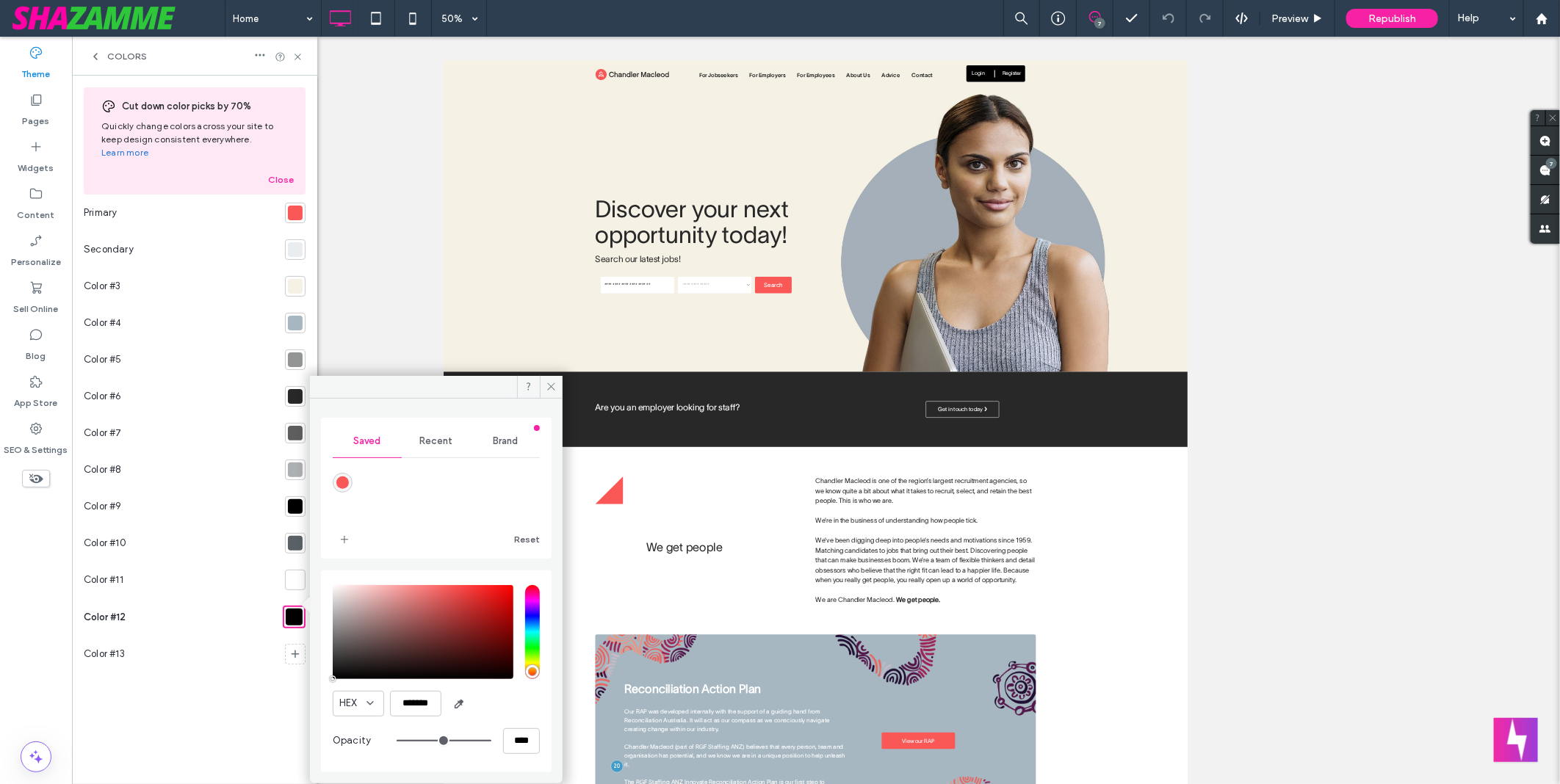drag, startPoint x: 298, startPoint y: 487, endPoint x: 201, endPoint y: 754, distance: 284.0739 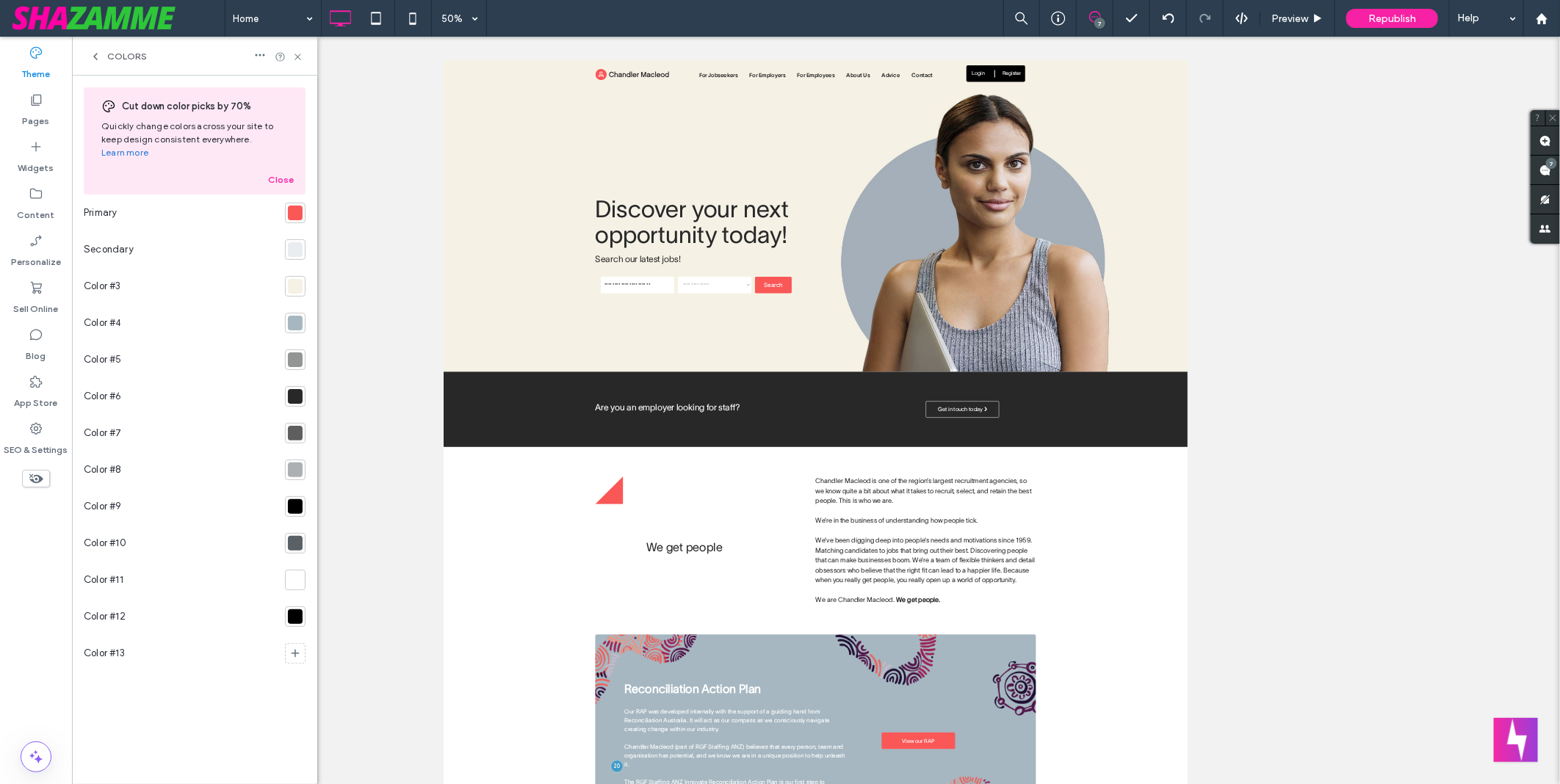 click 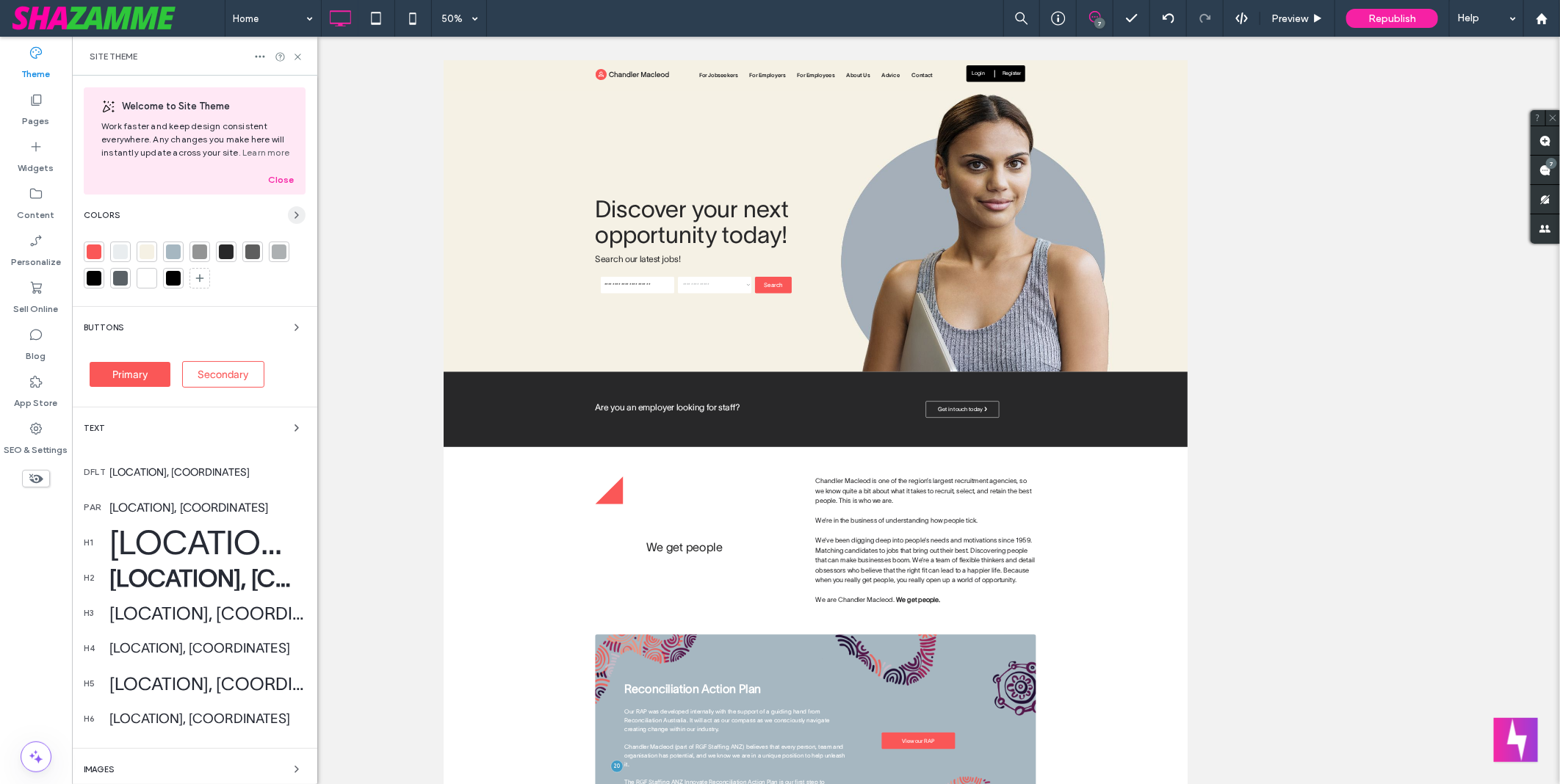 click at bounding box center [297, 215] 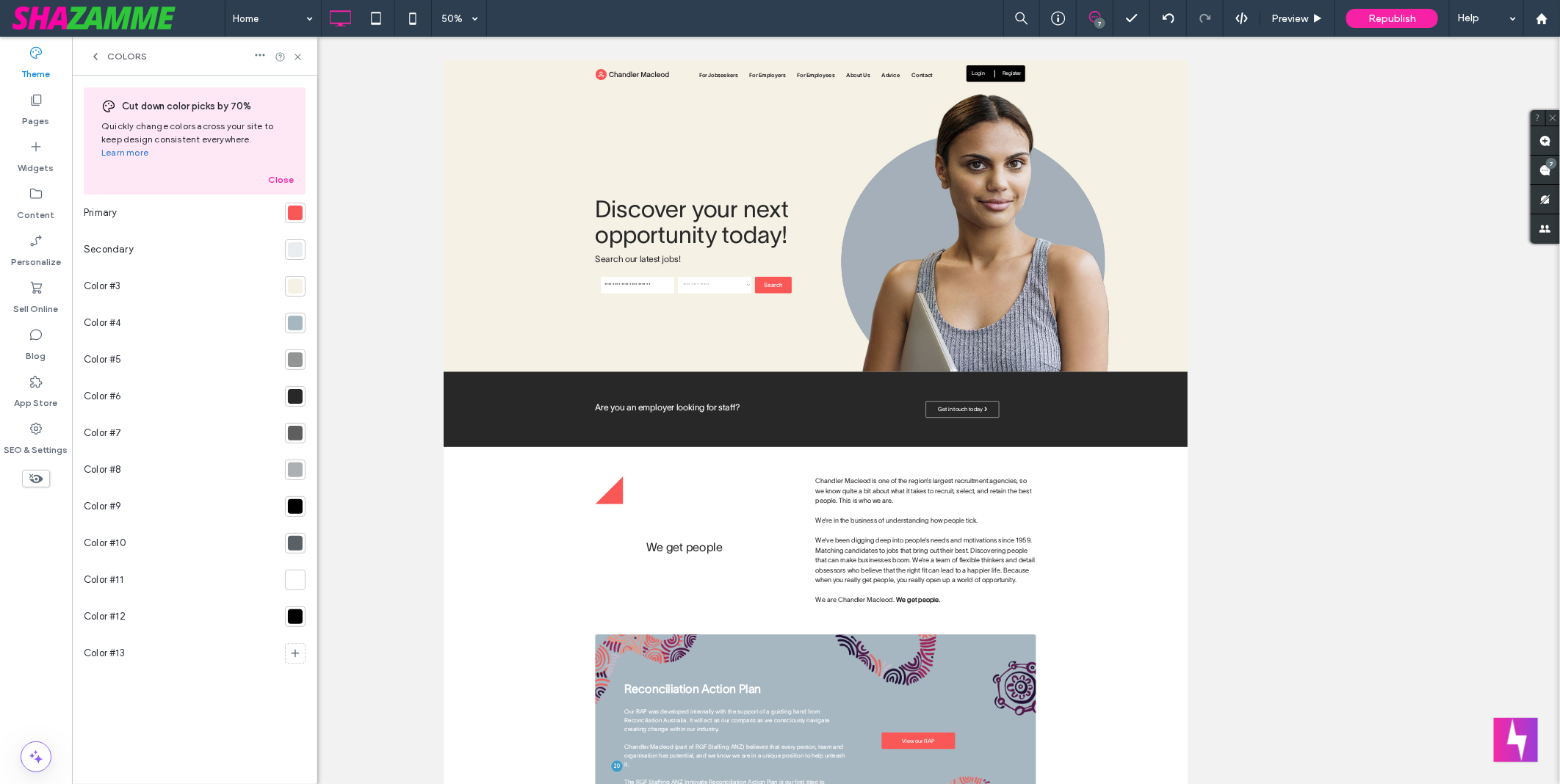 click 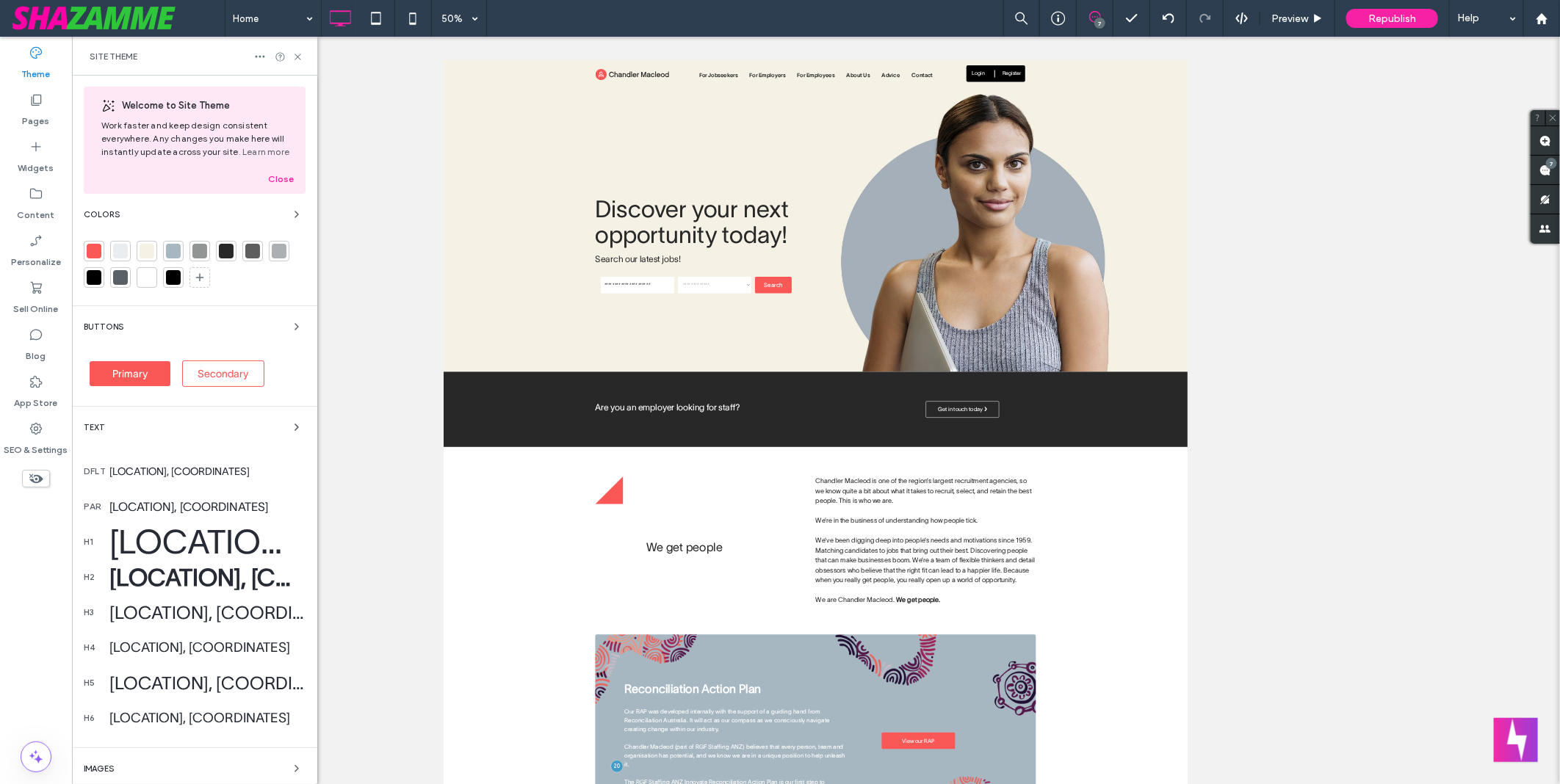 scroll, scrollTop: 0, scrollLeft: 0, axis: both 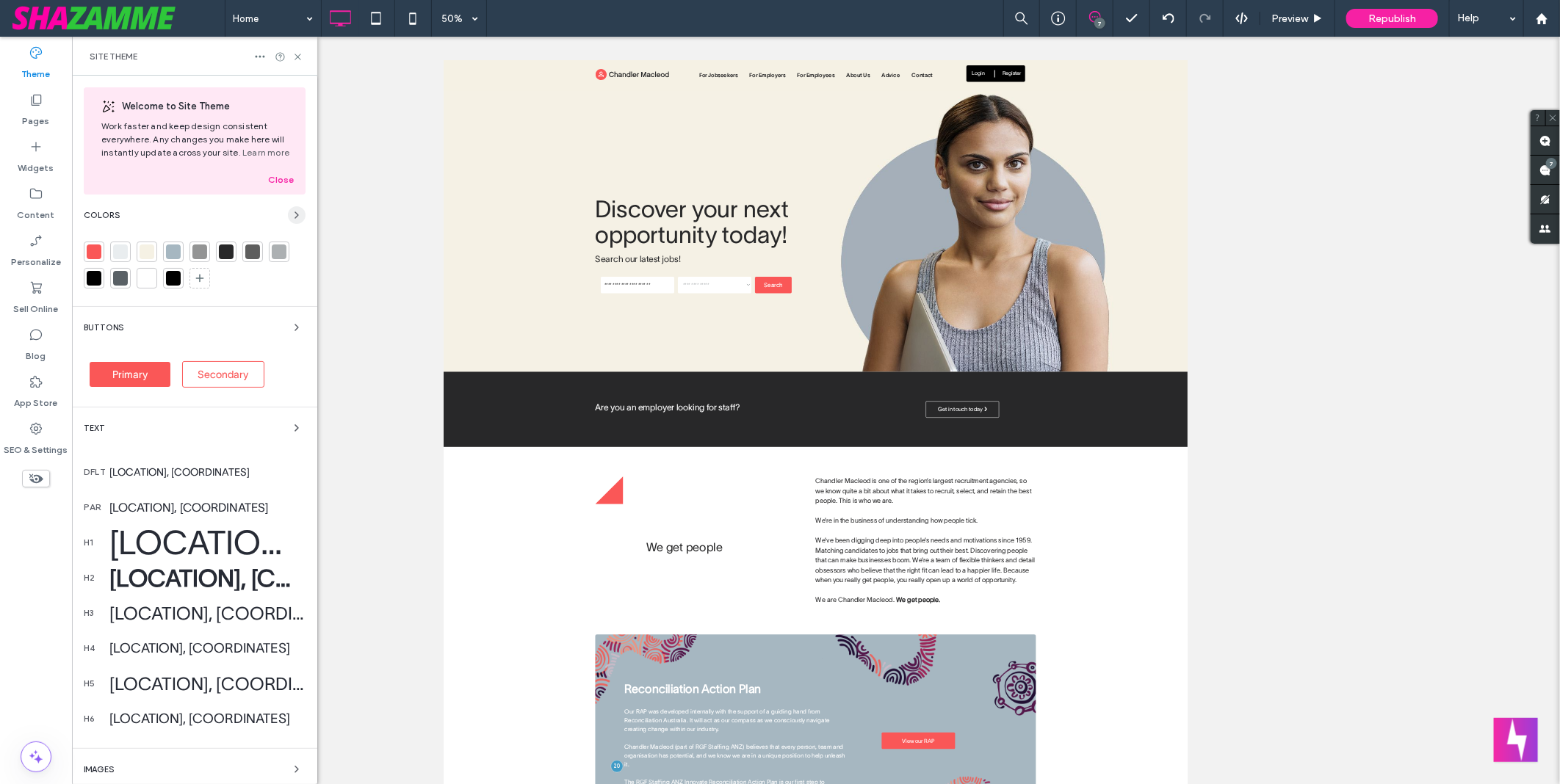 click 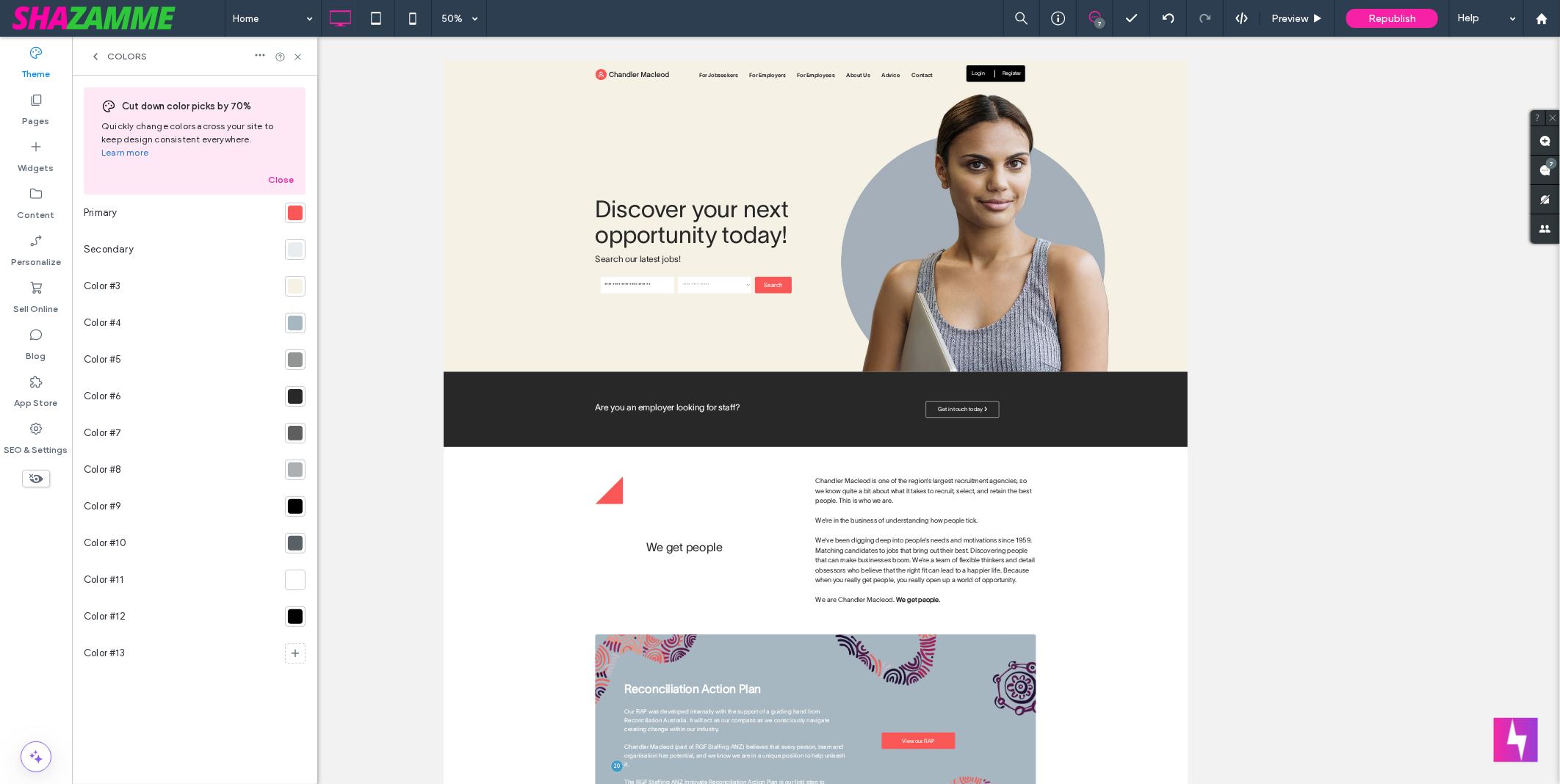 click at bounding box center [295, 213] 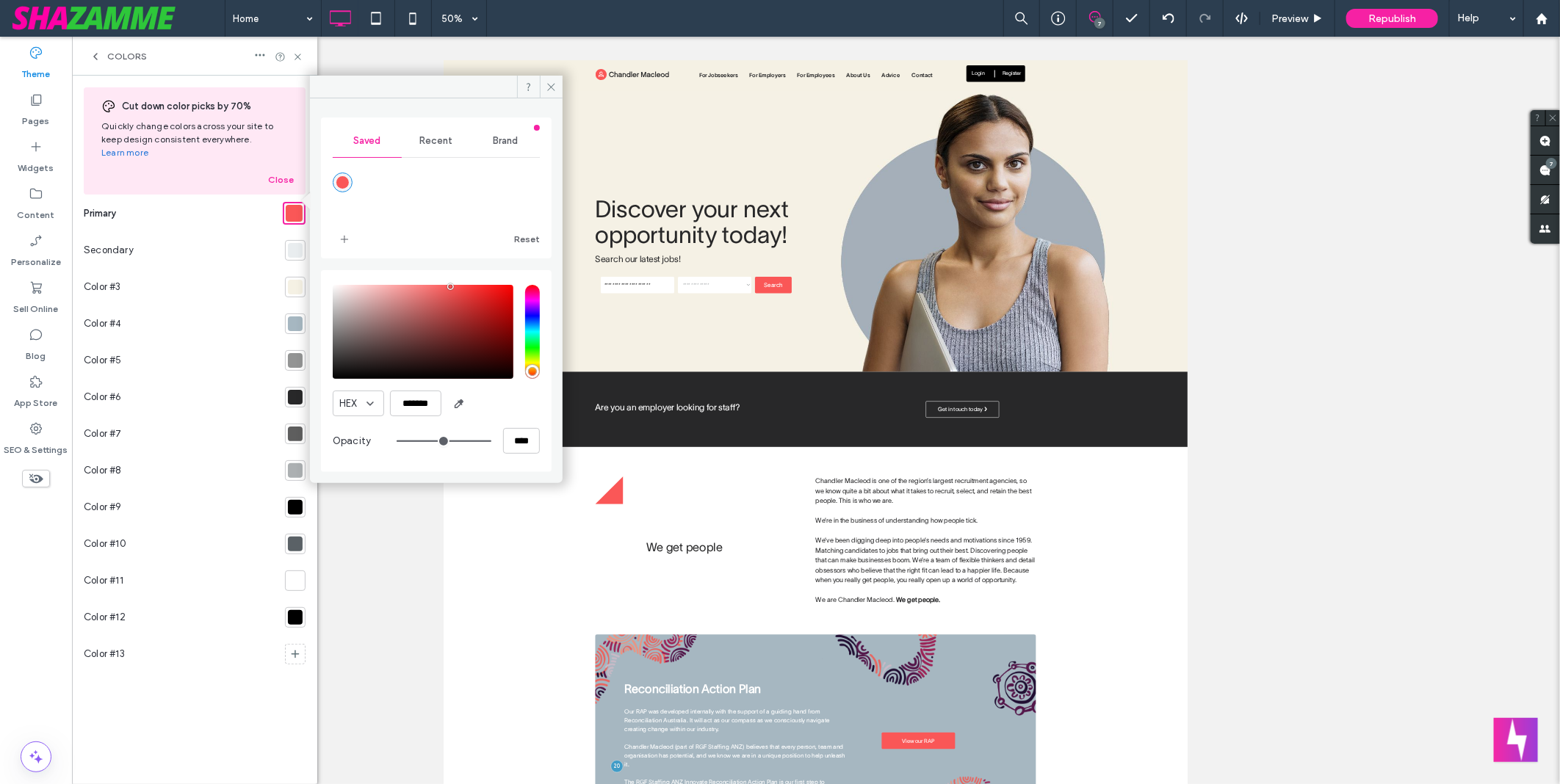 click on "Recent" at bounding box center [436, 141] 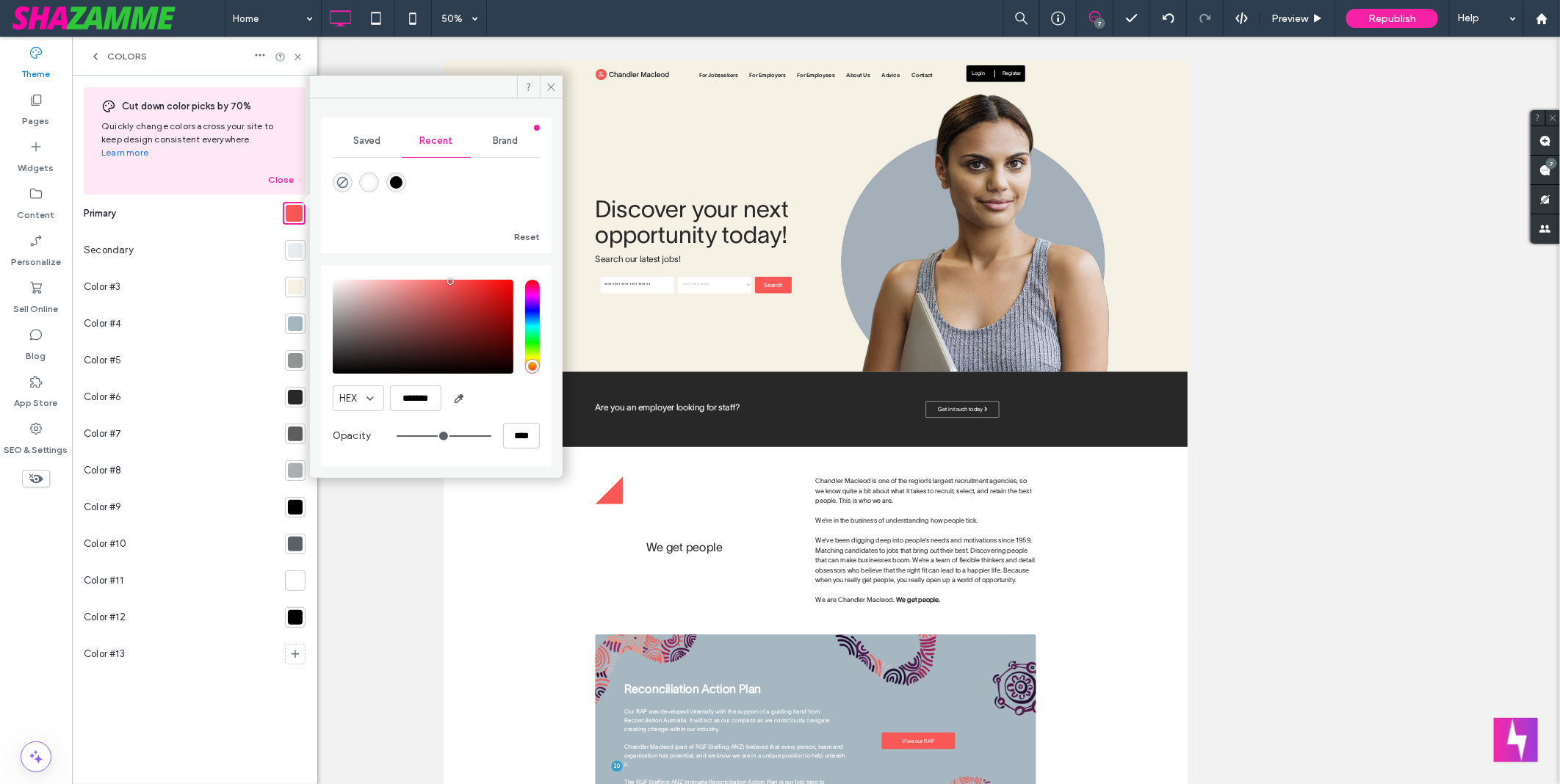 click on "Saved" at bounding box center [366, 141] 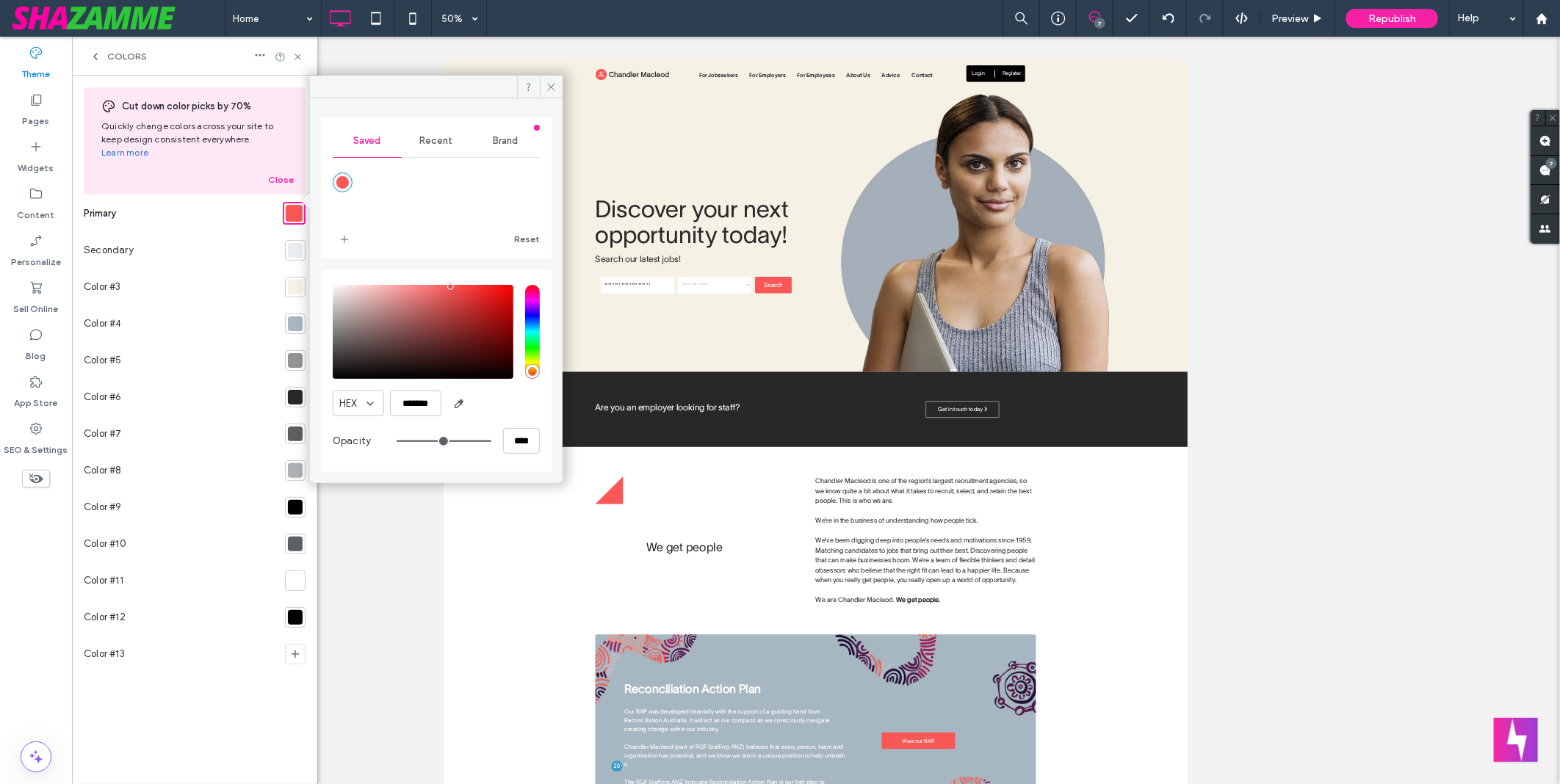 click on "Cut down color picks by 70% Quickly change colors across your site to keep design consistent everywhere.   Learn more Close Primary Secondary Color #3 Color #4 Color #5 Color #6 Color #7 Color #8 Color #9 Color #10 Color #11 Color #12 Color #13" at bounding box center [195, 429] 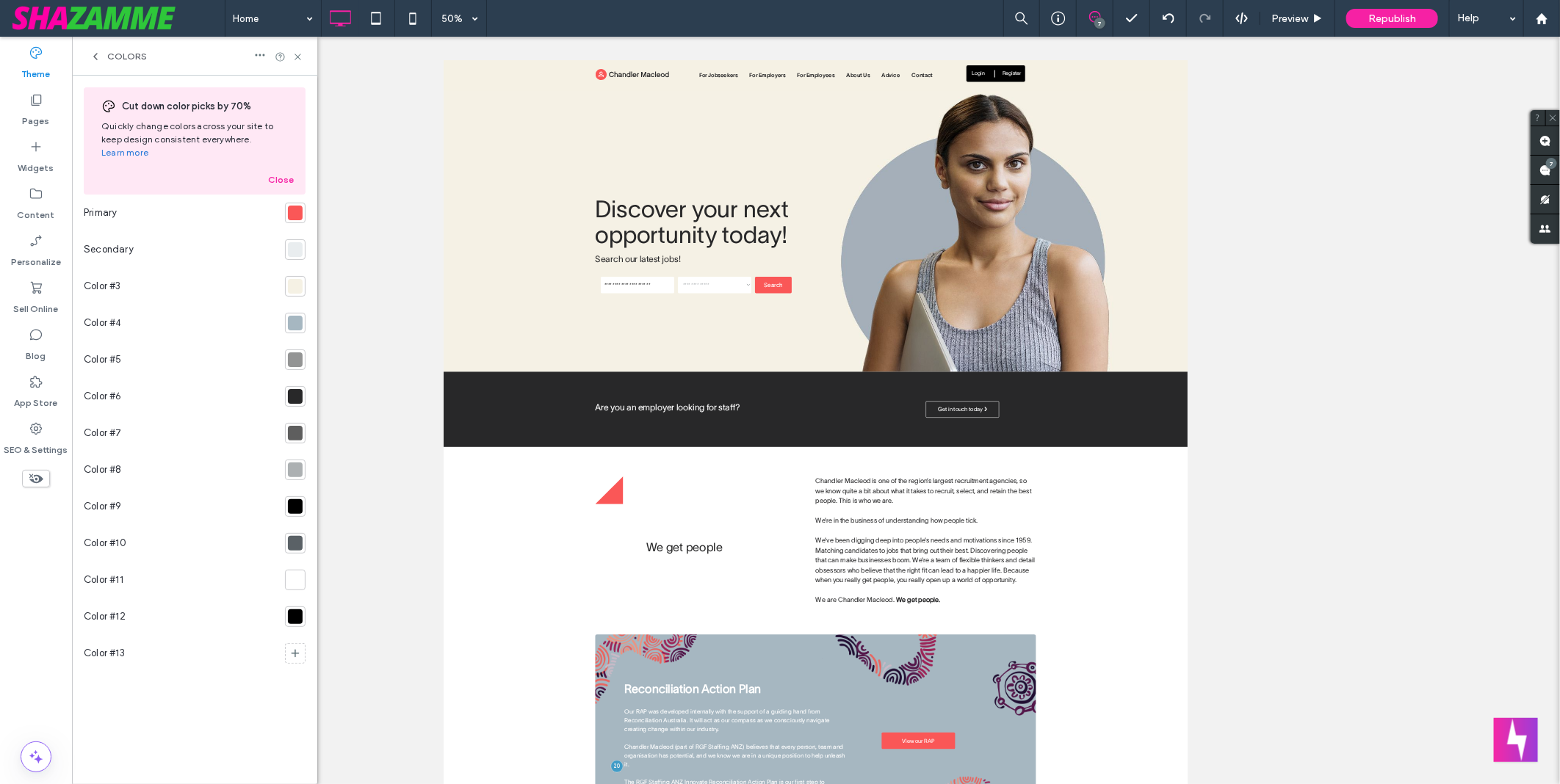 click on "Colors" at bounding box center (127, 57) 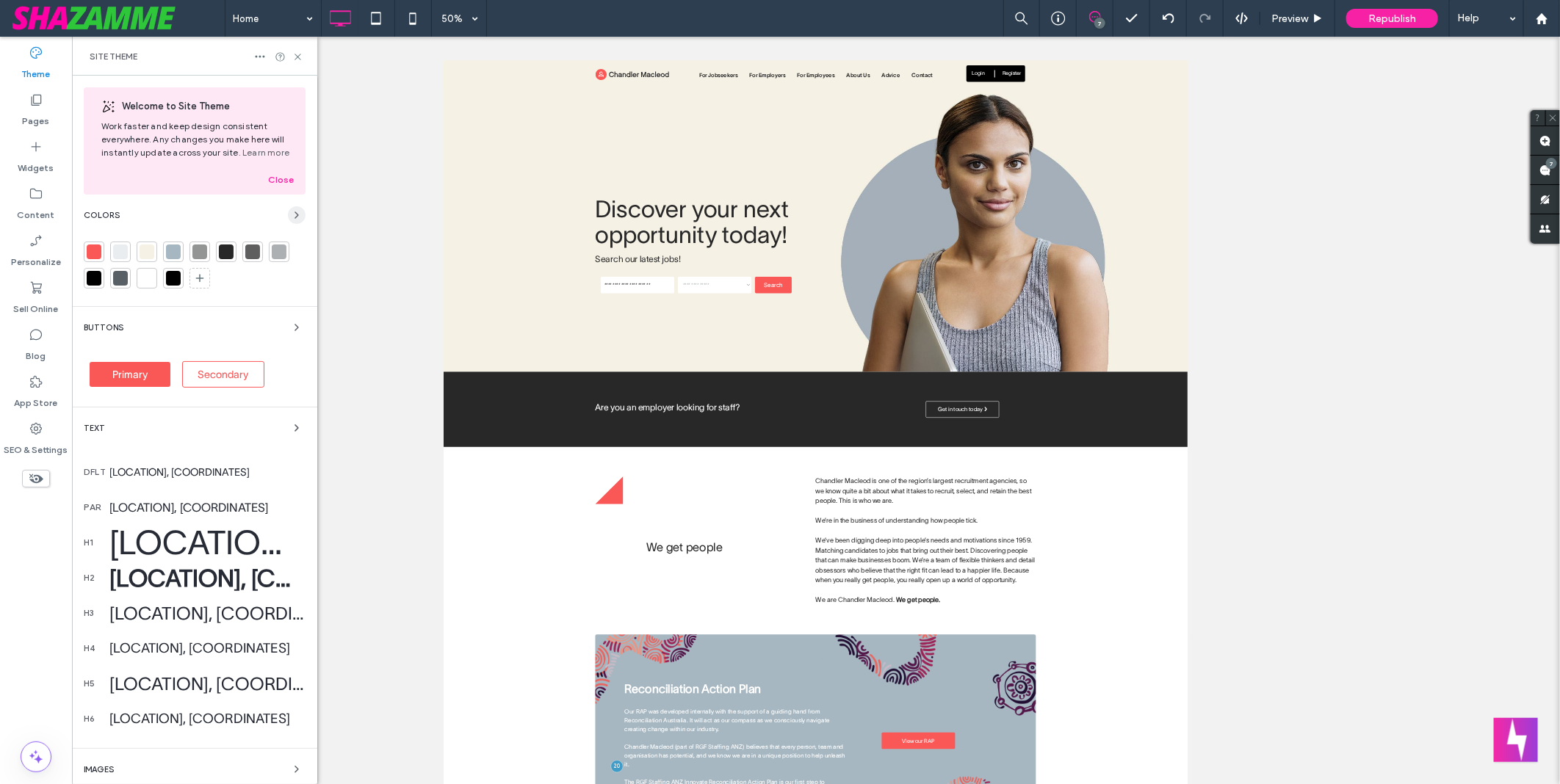 click 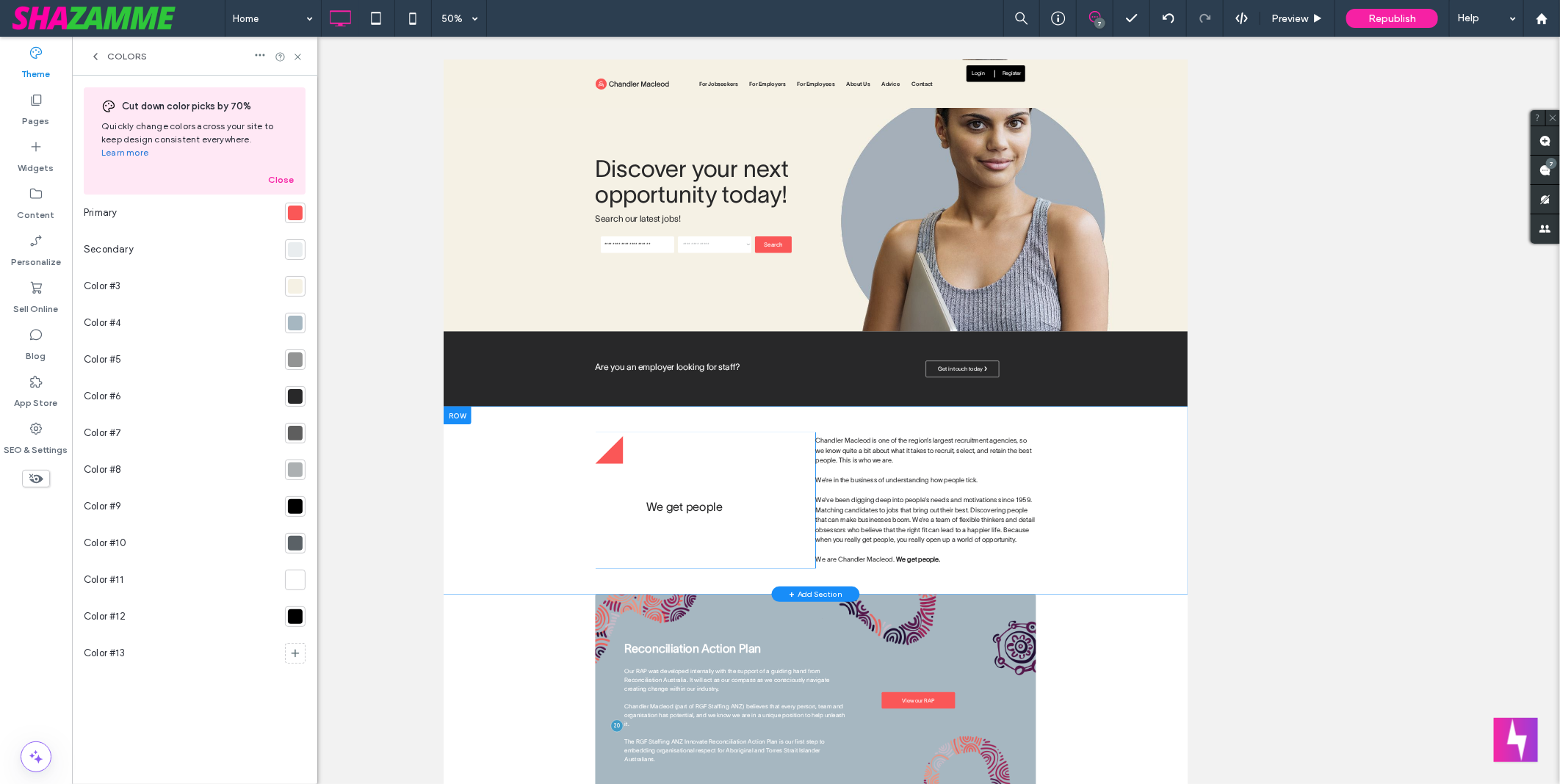 scroll, scrollTop: 0, scrollLeft: 0, axis: both 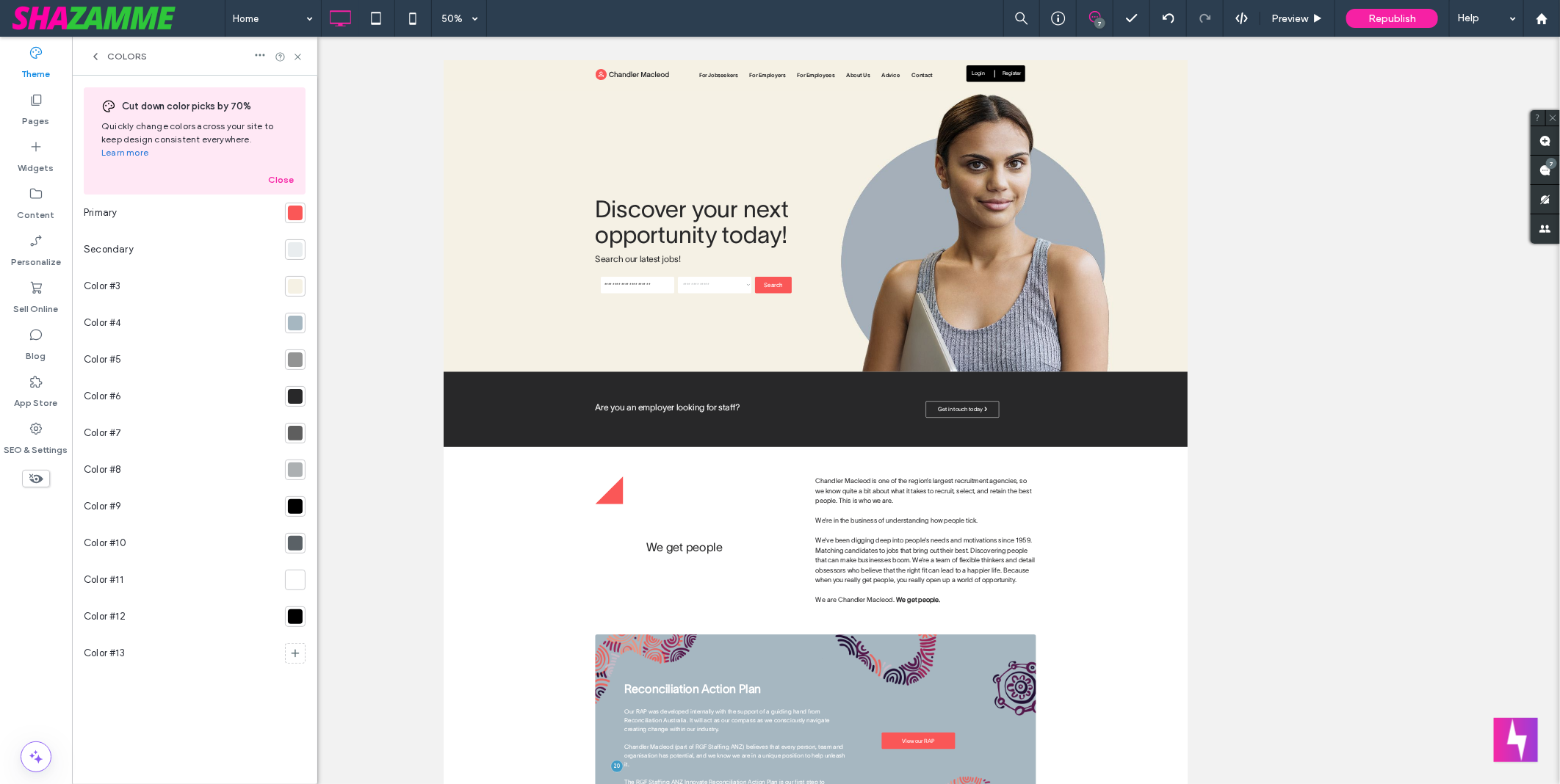 click at bounding box center (295, 507) 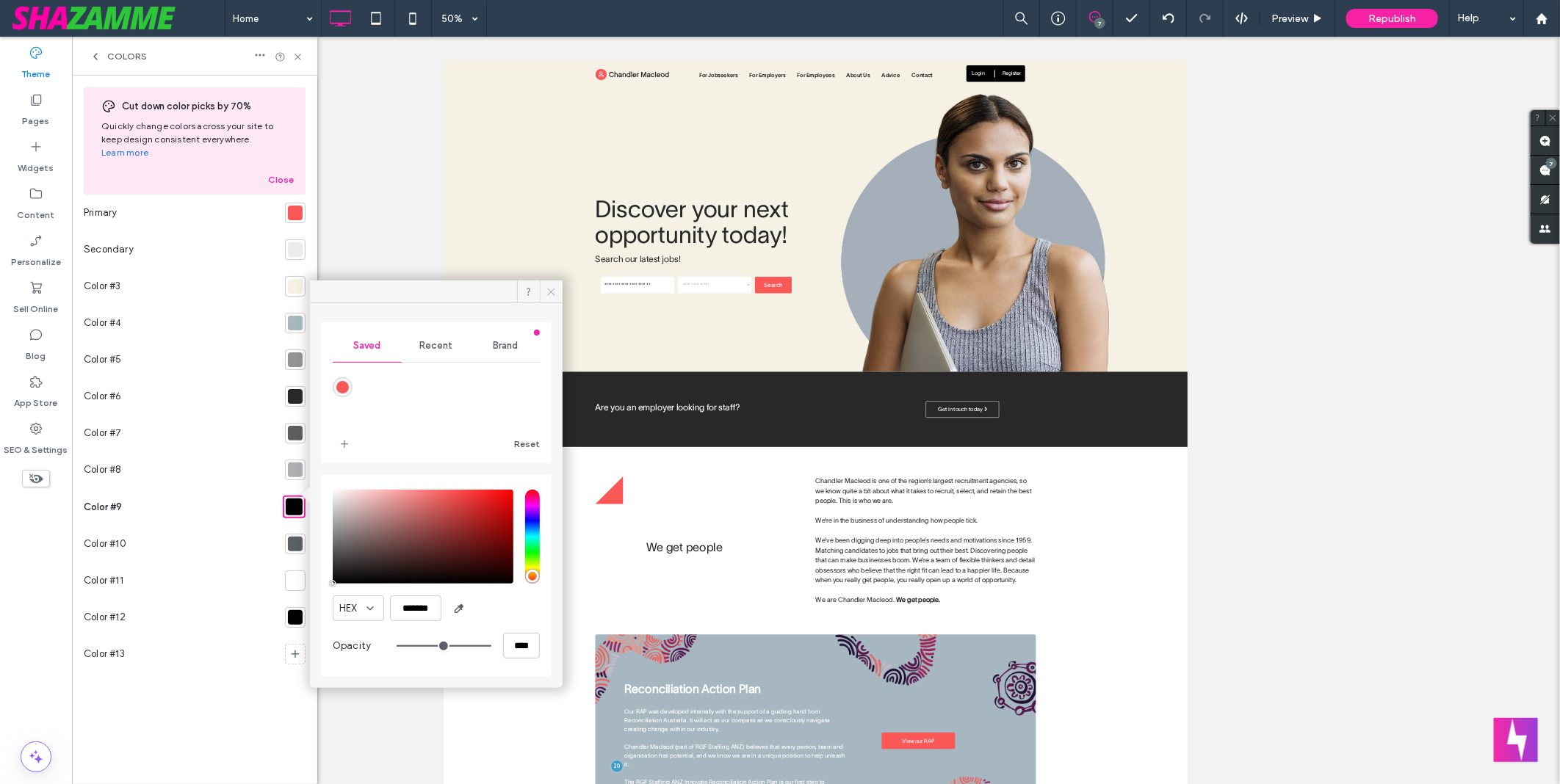 click 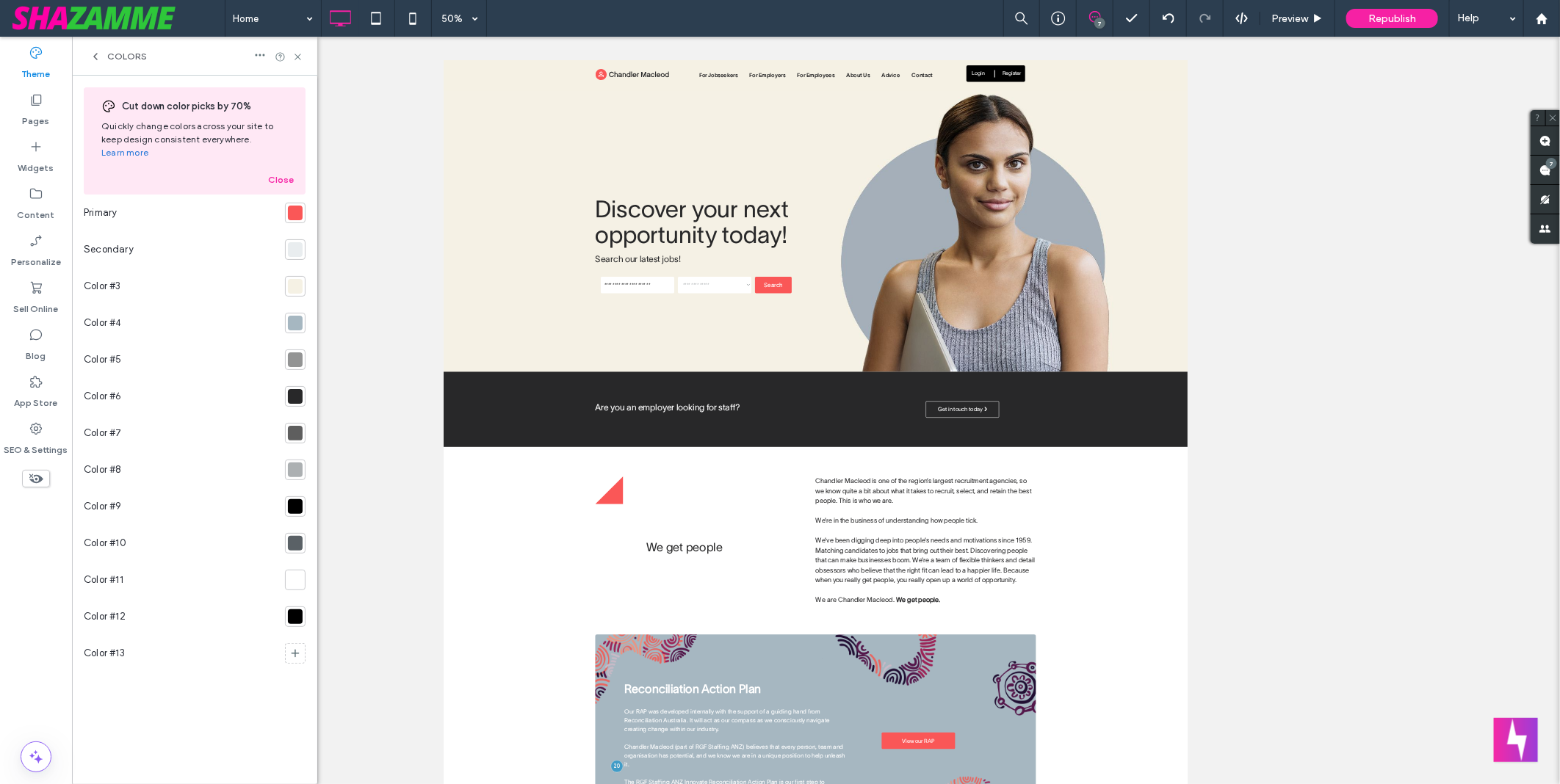 click at bounding box center [295, 250] 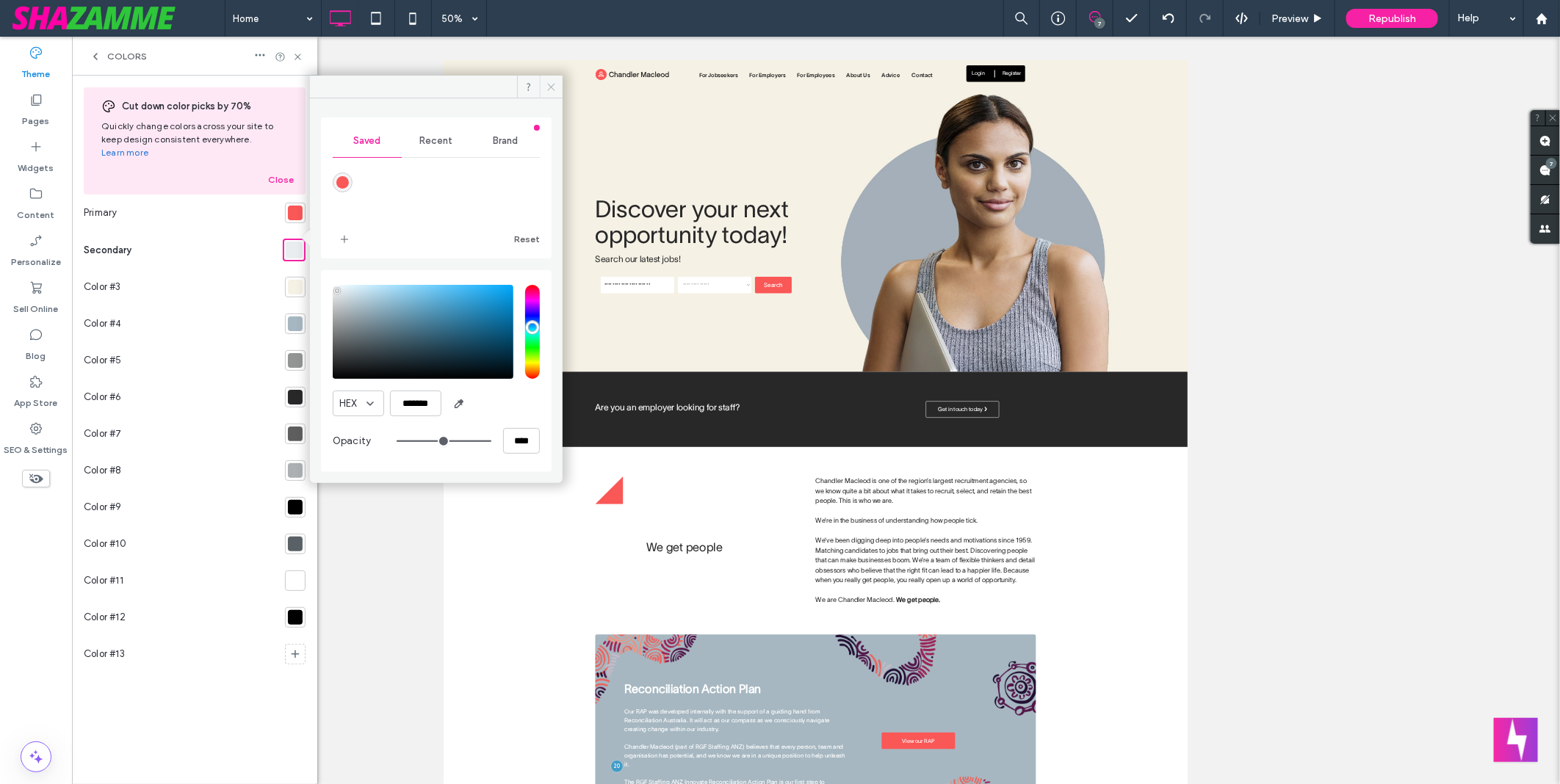 drag, startPoint x: 553, startPoint y: 86, endPoint x: 197, endPoint y: 85, distance: 356.0014 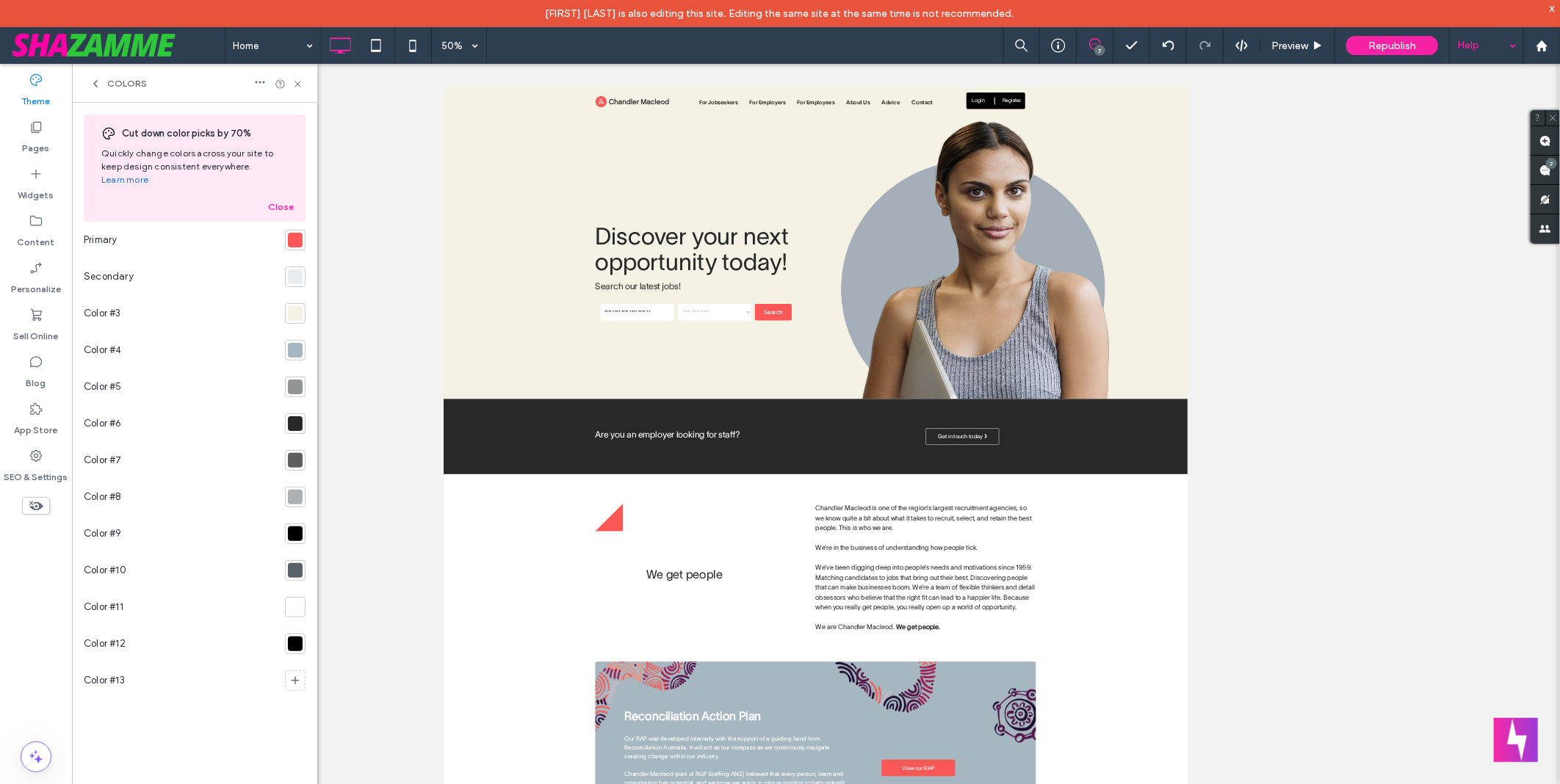 click on "Help" at bounding box center (1487, 46) 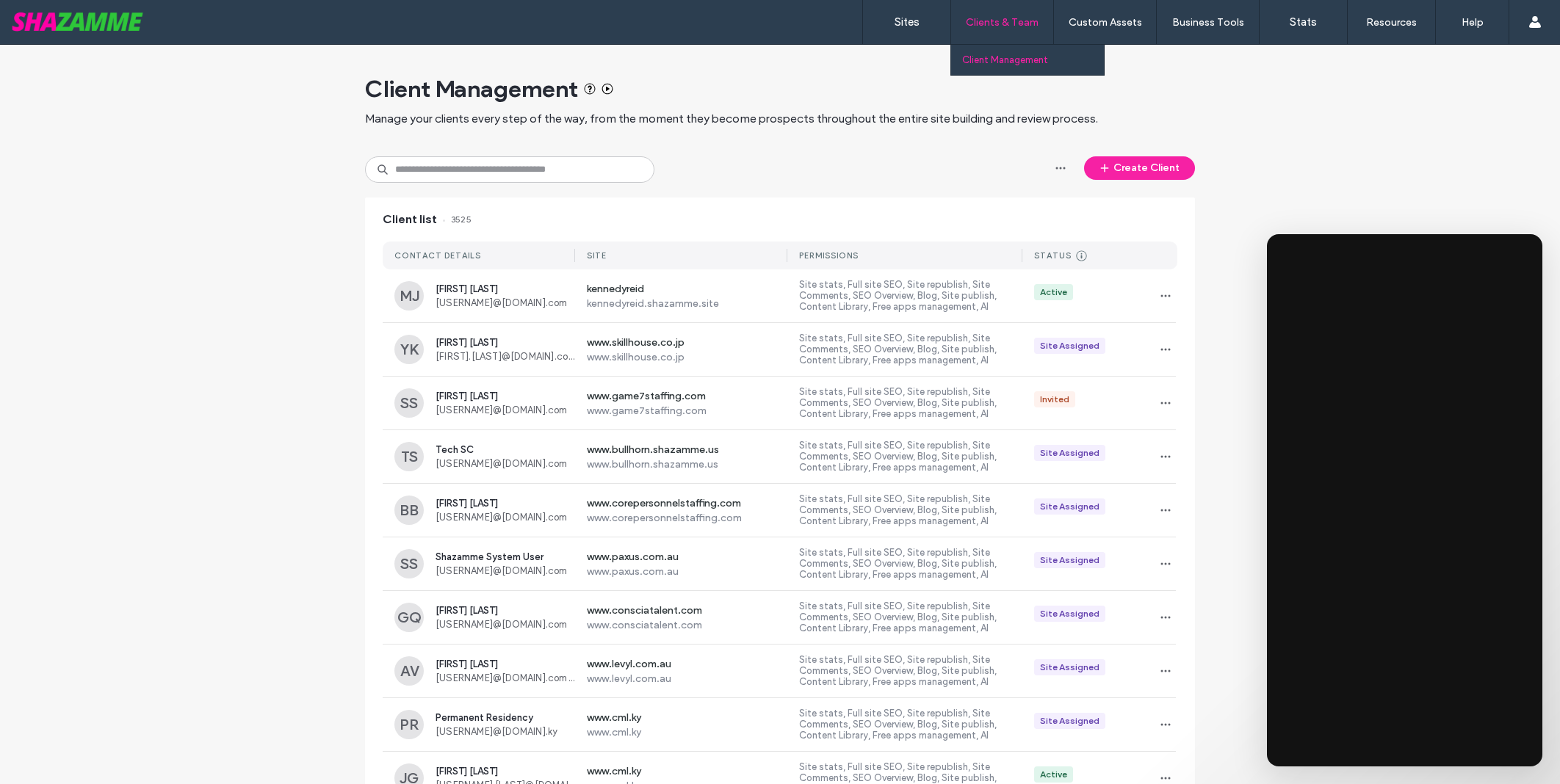 scroll, scrollTop: 0, scrollLeft: 0, axis: both 